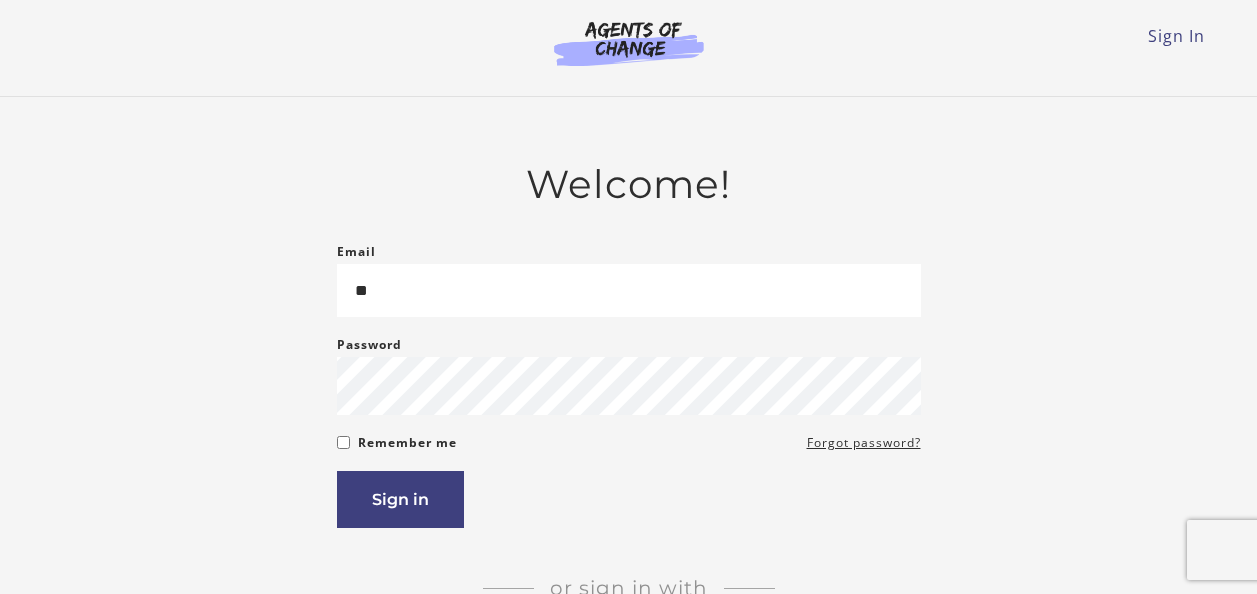 scroll, scrollTop: 0, scrollLeft: 0, axis: both 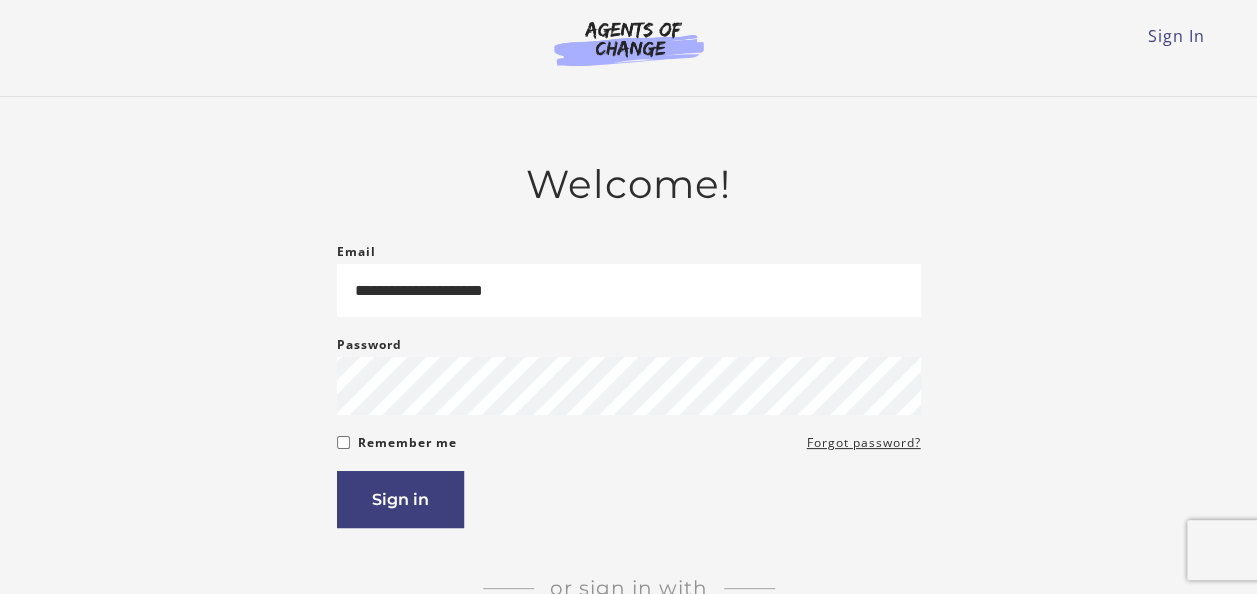 type on "**********" 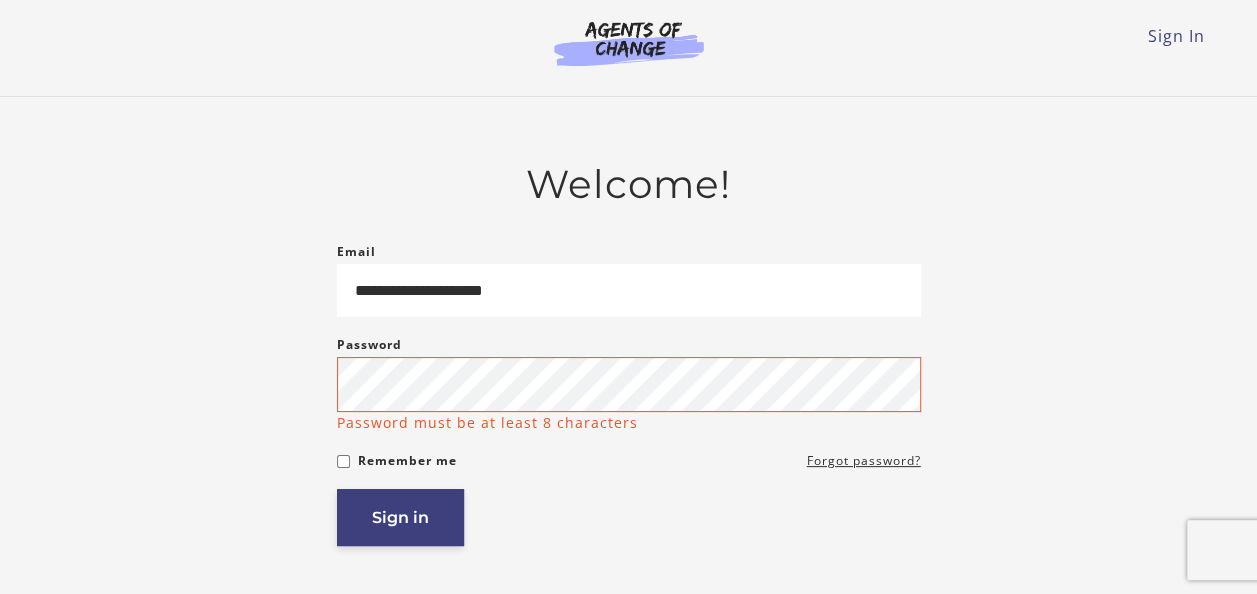 click on "Sign in" at bounding box center (400, 517) 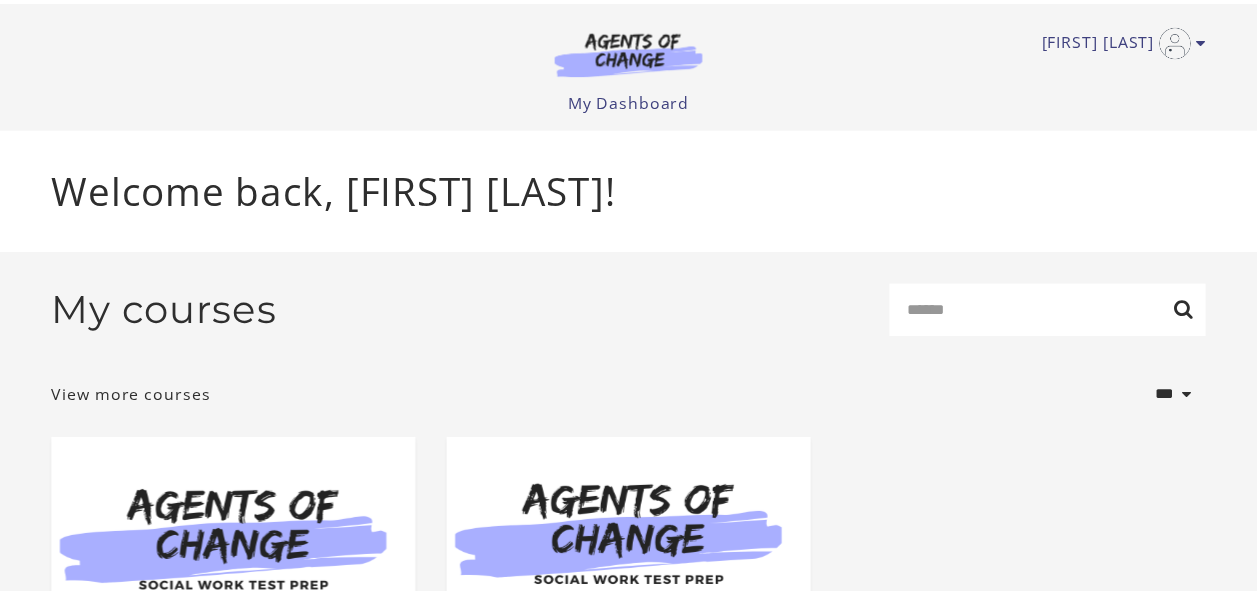 scroll, scrollTop: 0, scrollLeft: 0, axis: both 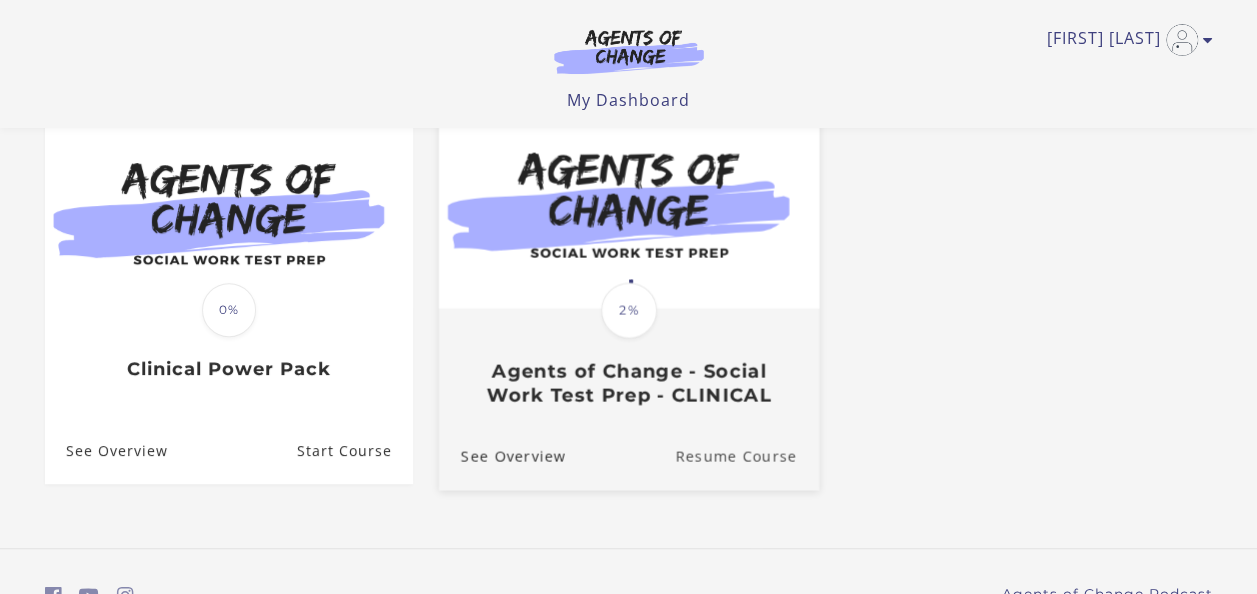 click on "Resume Course" at bounding box center [747, 456] 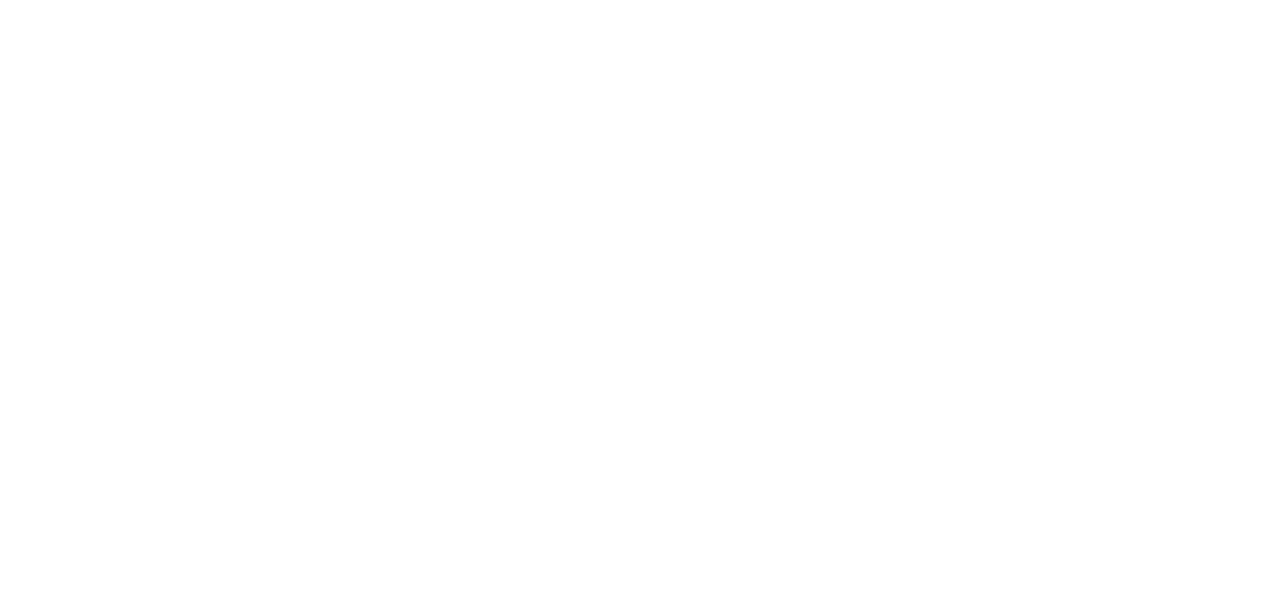 scroll, scrollTop: 0, scrollLeft: 0, axis: both 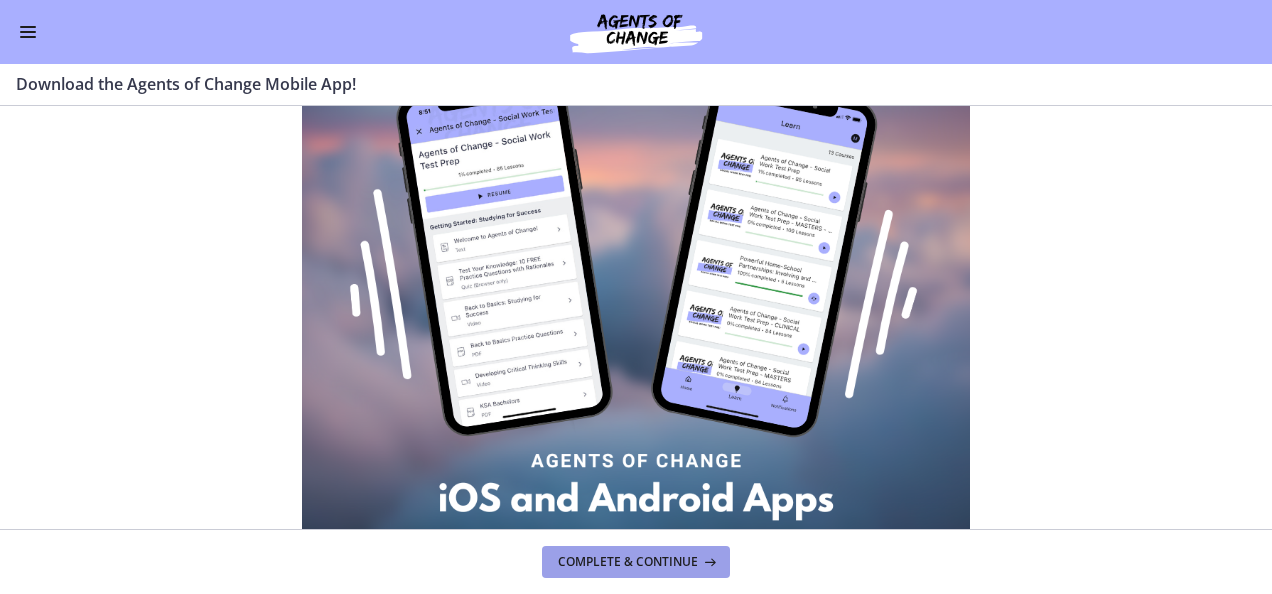 click on "Complete & continue" at bounding box center [628, 562] 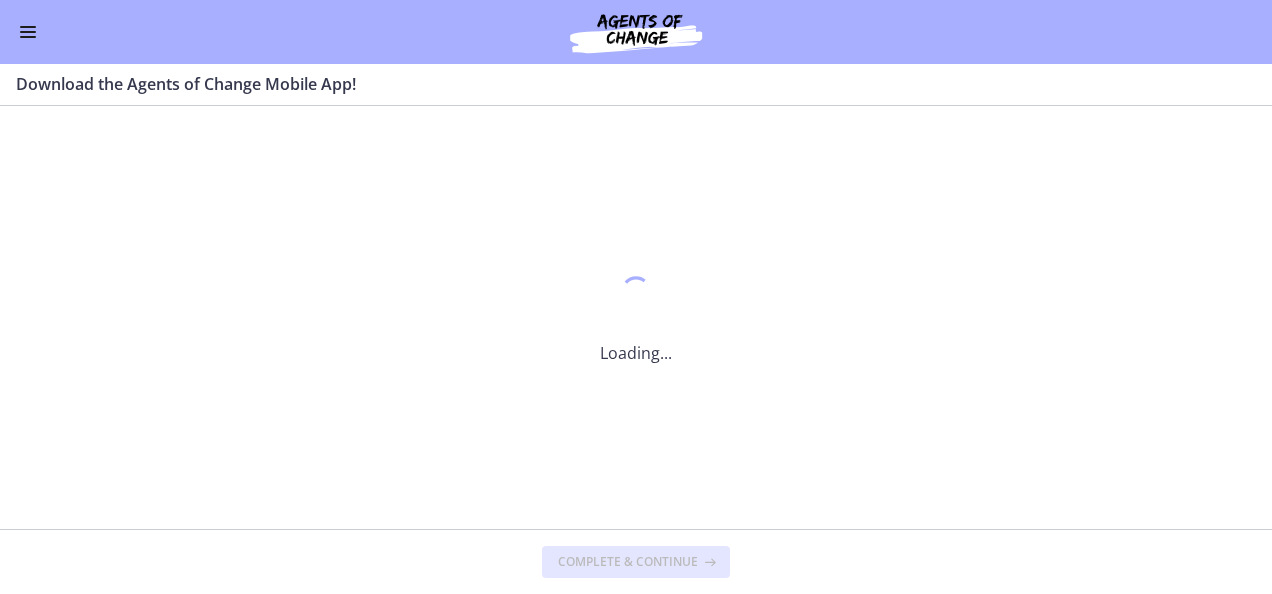 scroll, scrollTop: 0, scrollLeft: 0, axis: both 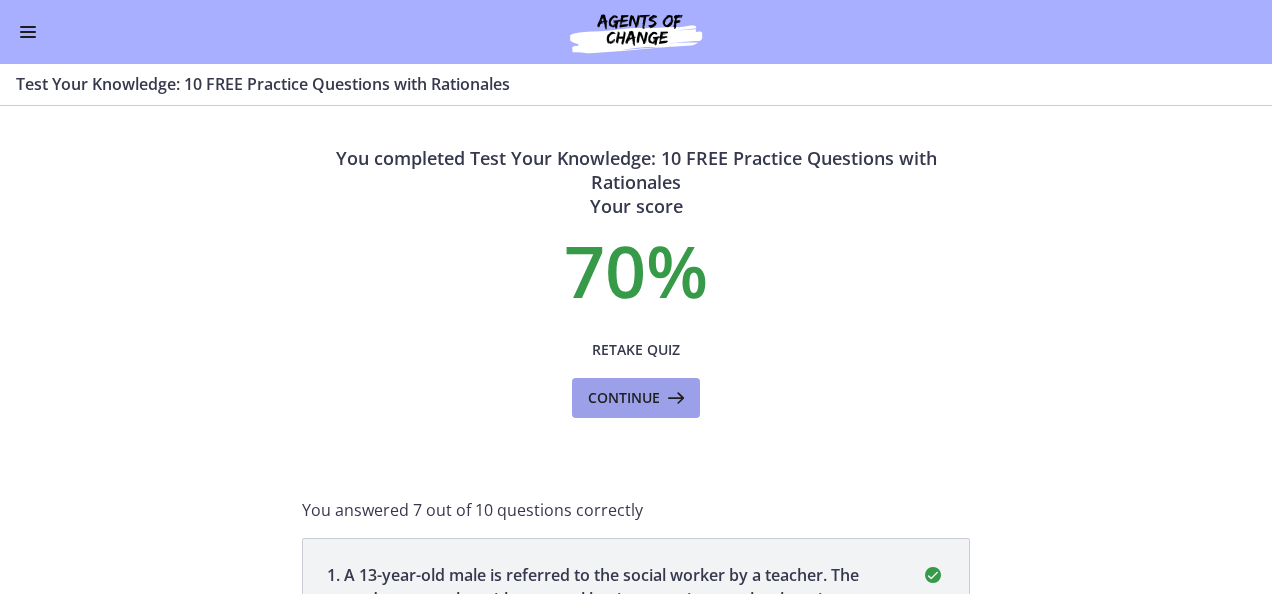 click on "Continue" at bounding box center (624, 398) 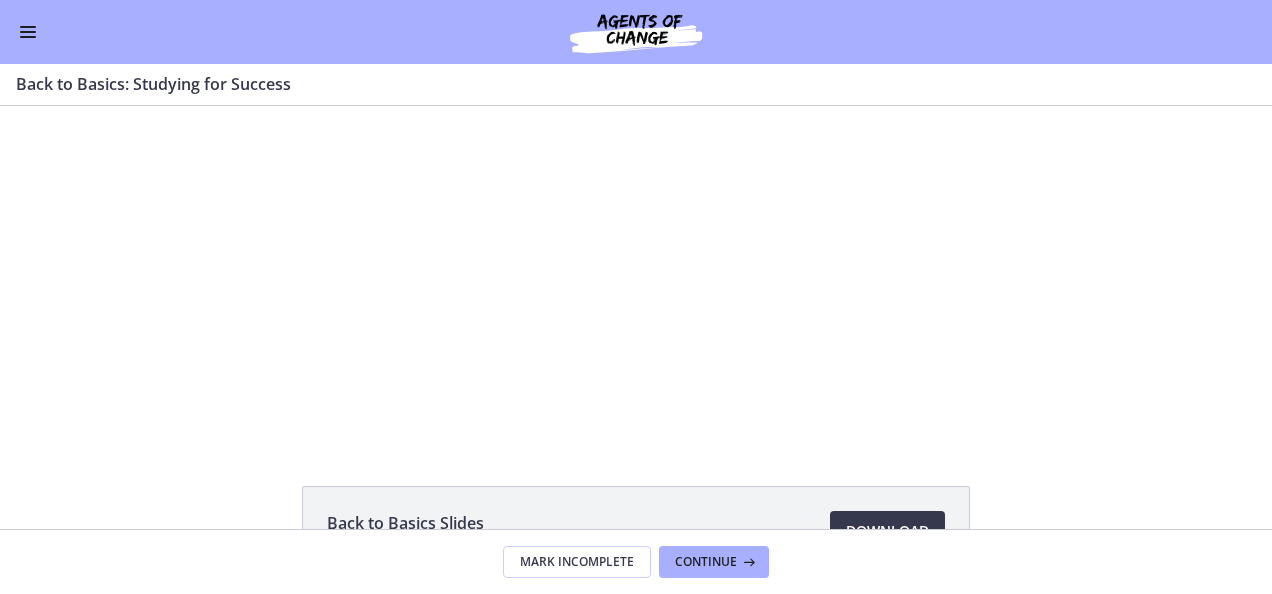 scroll, scrollTop: 0, scrollLeft: 0, axis: both 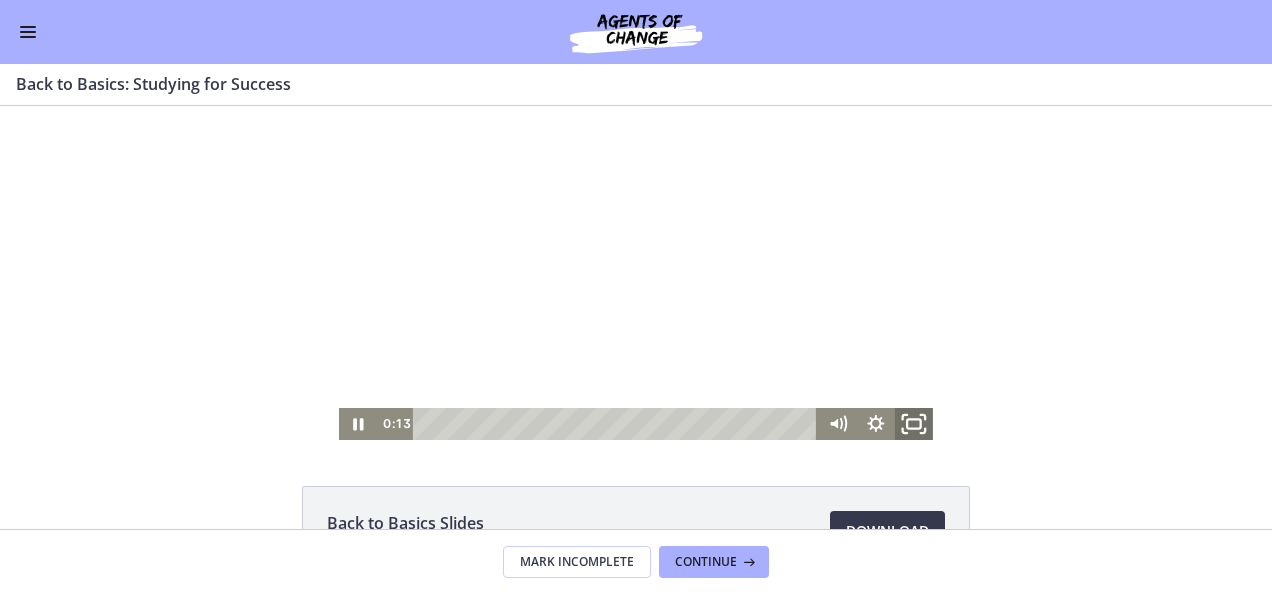 click 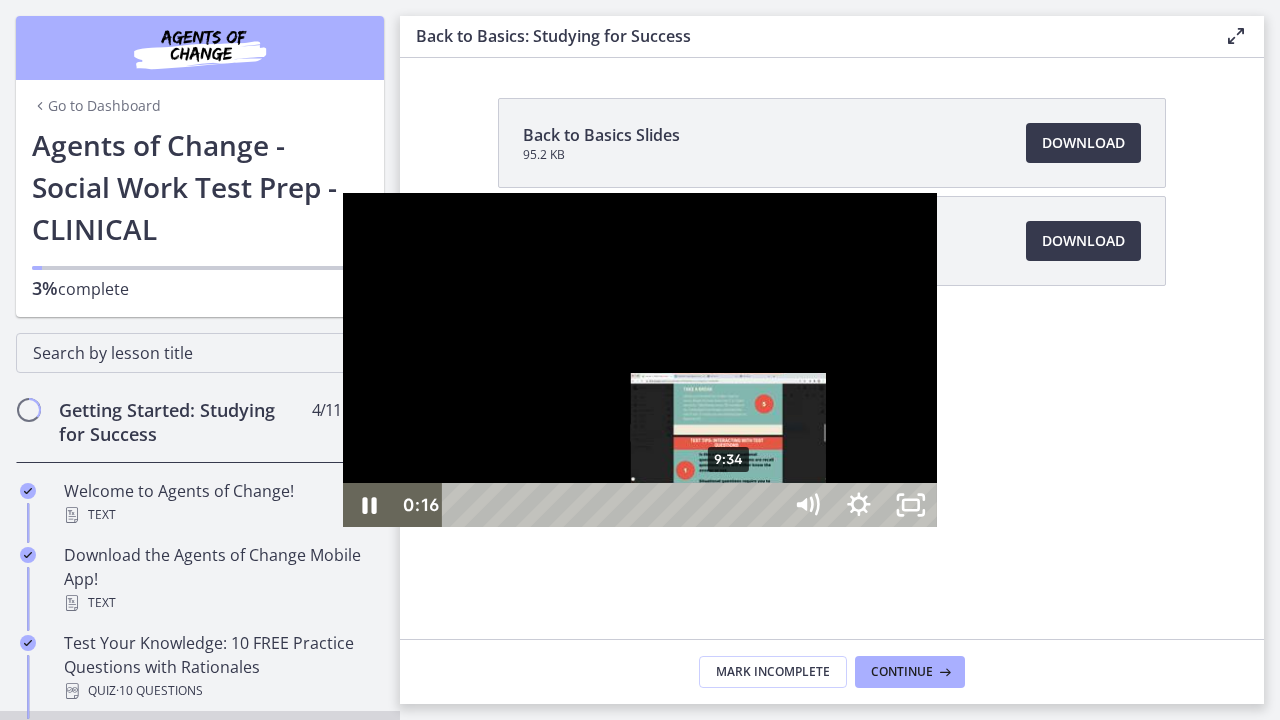 click on "9:34" at bounding box center (614, 505) 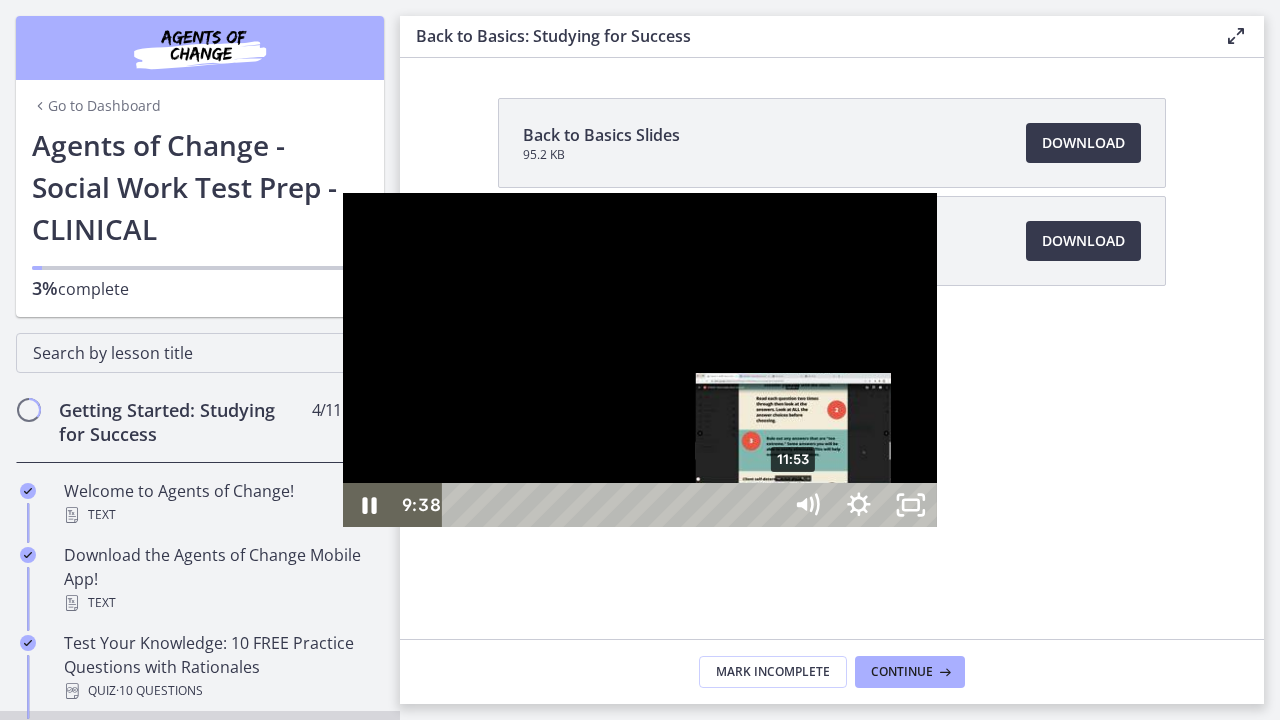 click on "11:53" at bounding box center [614, 505] 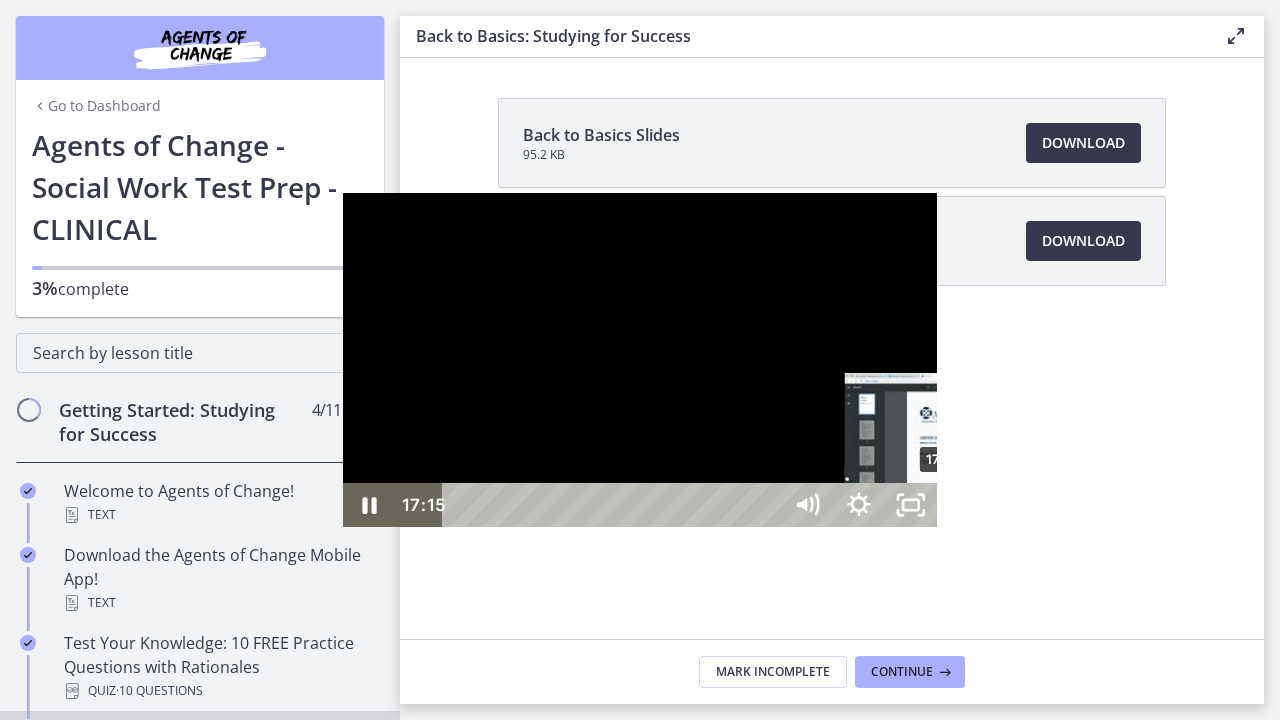 click on "17:15" at bounding box center (614, 505) 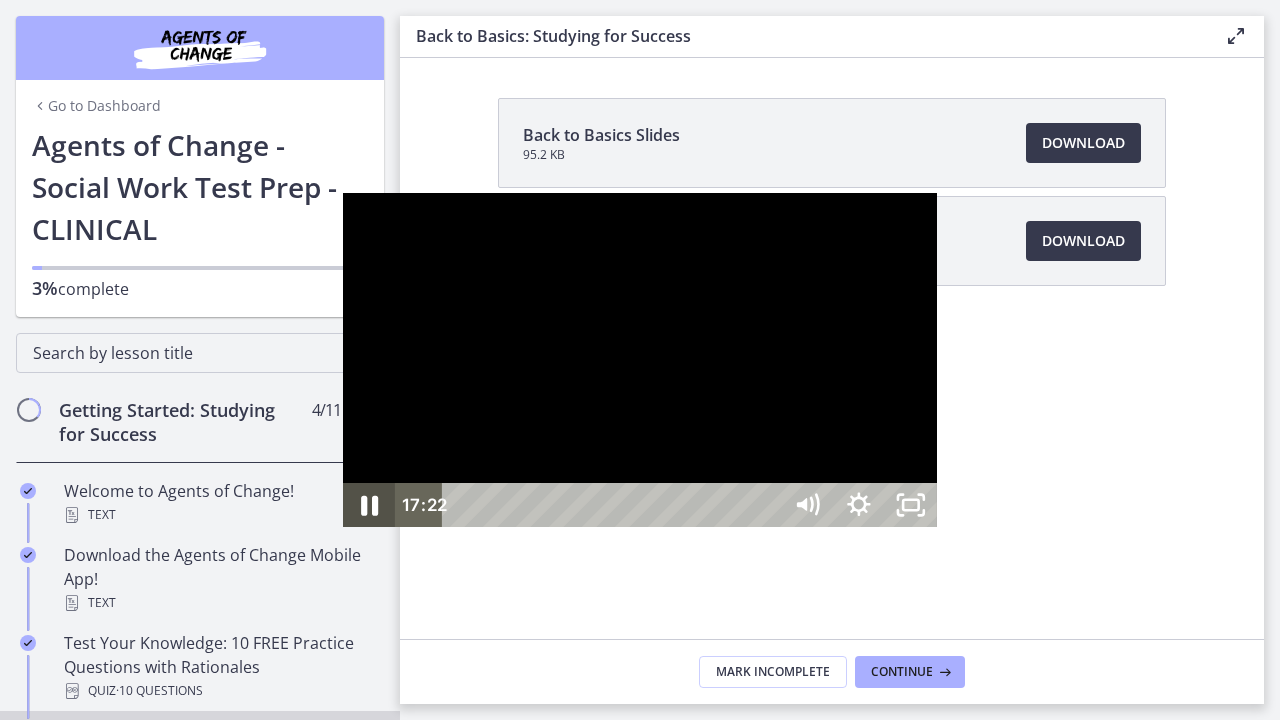 click 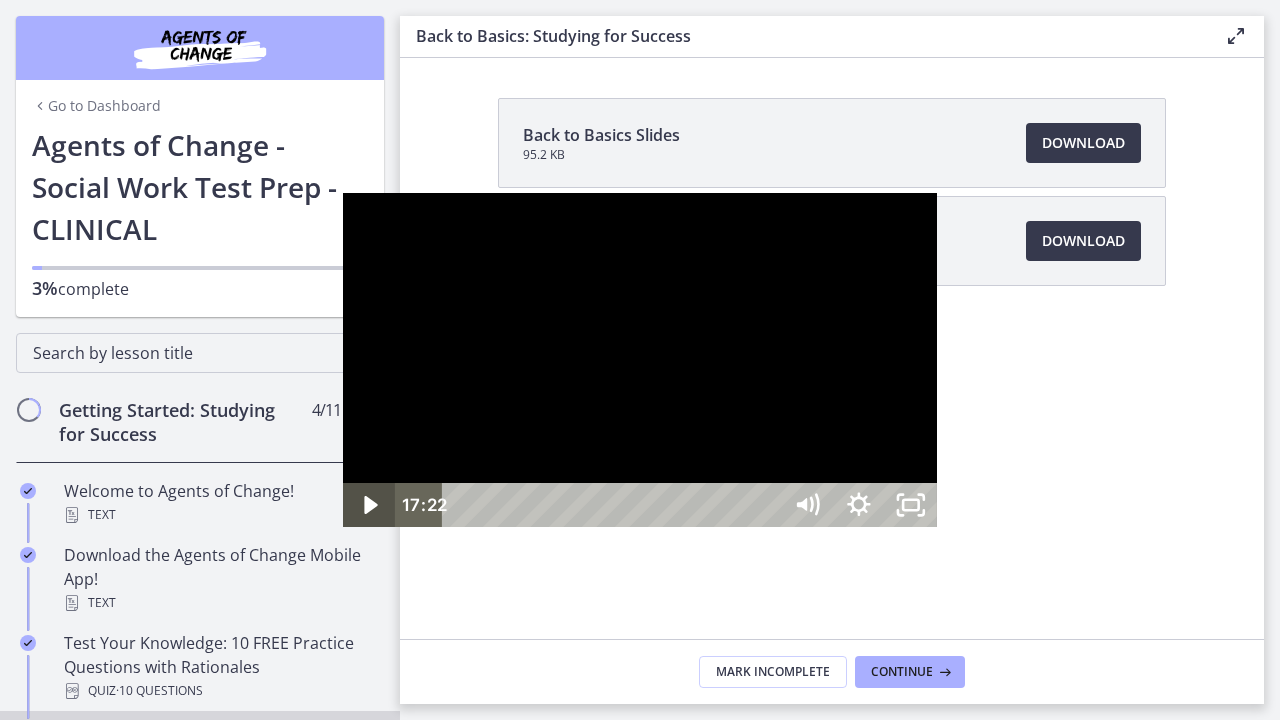 click 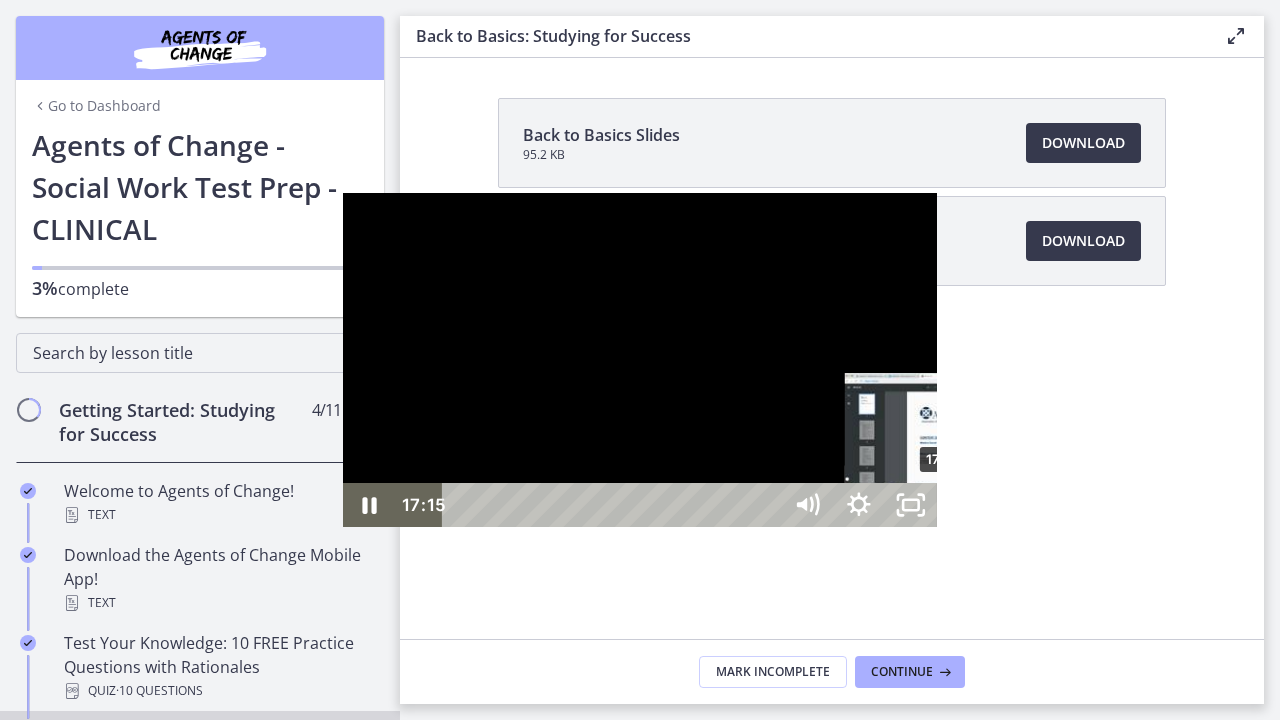 click at bounding box center [942, 505] 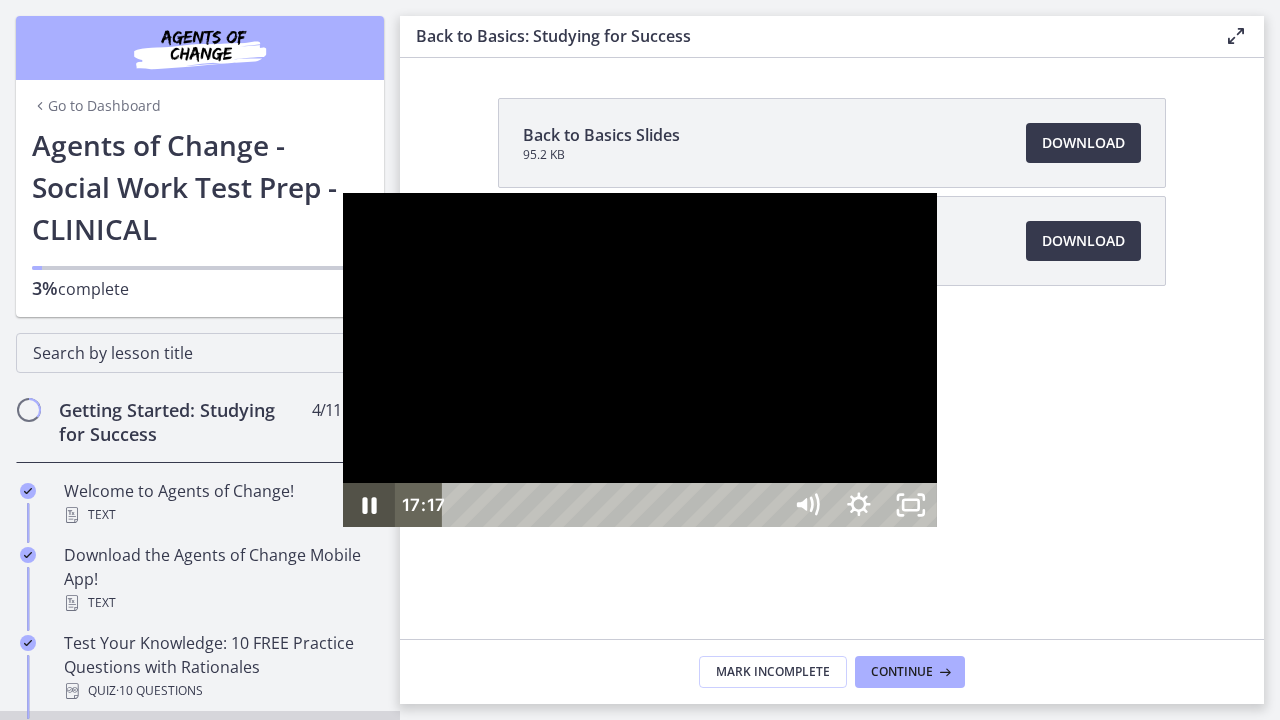 click 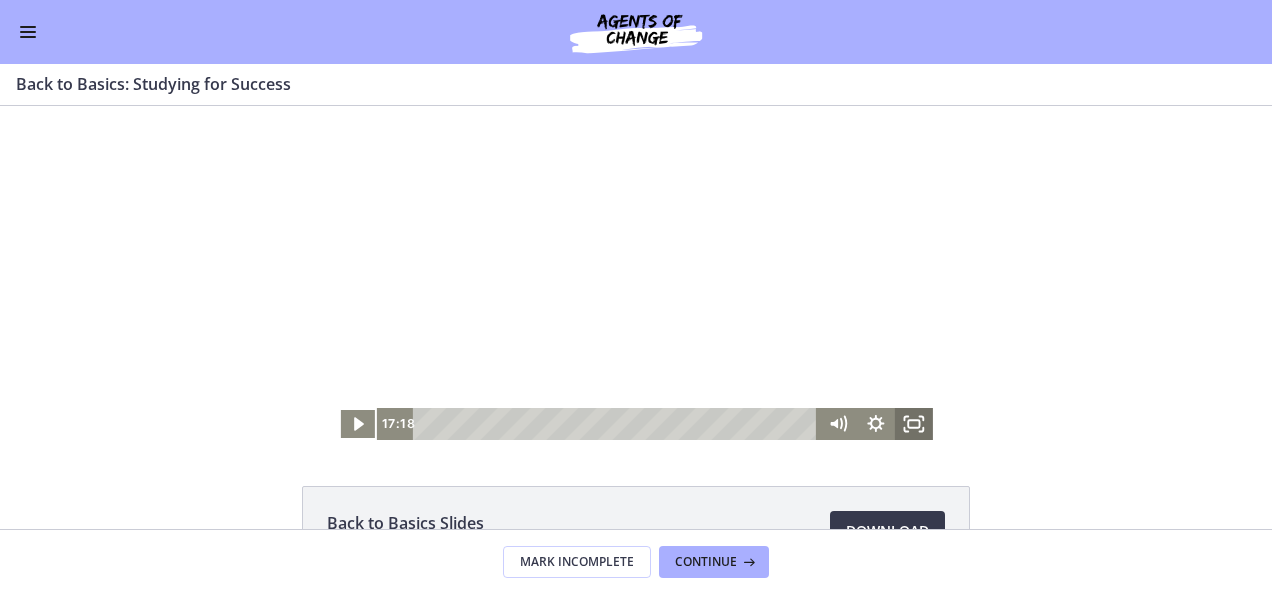 click 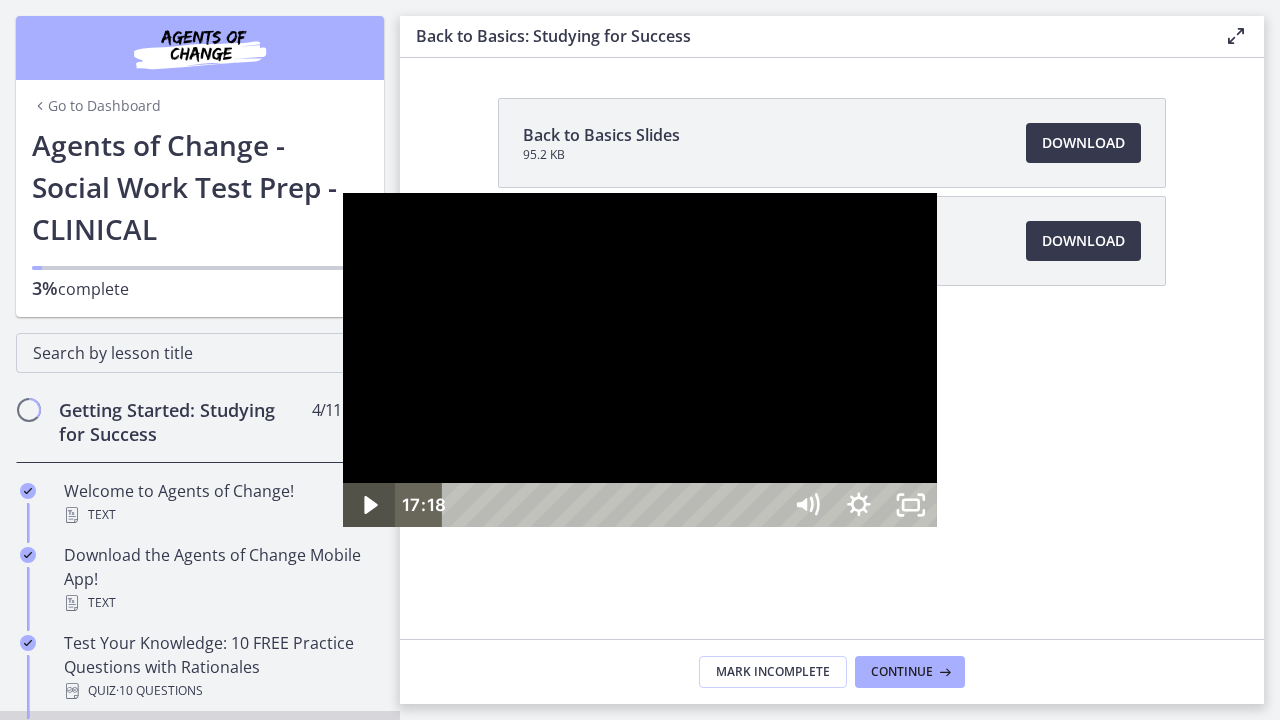 click 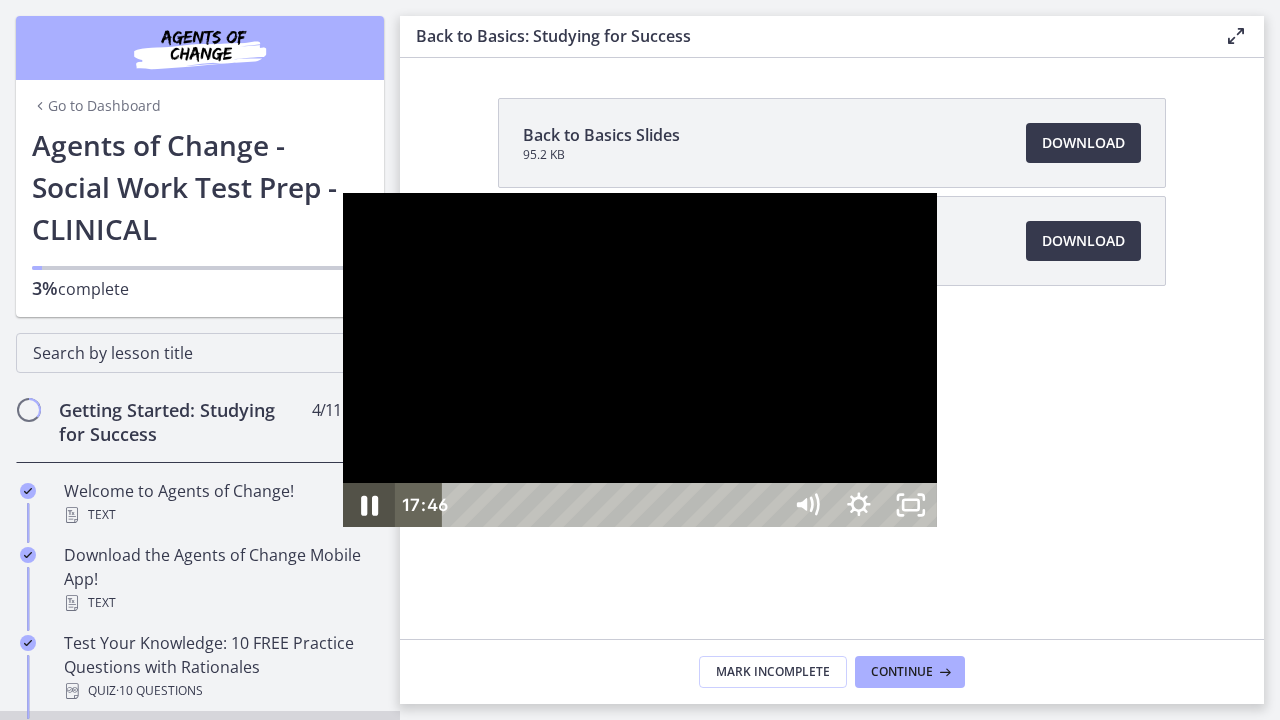 click 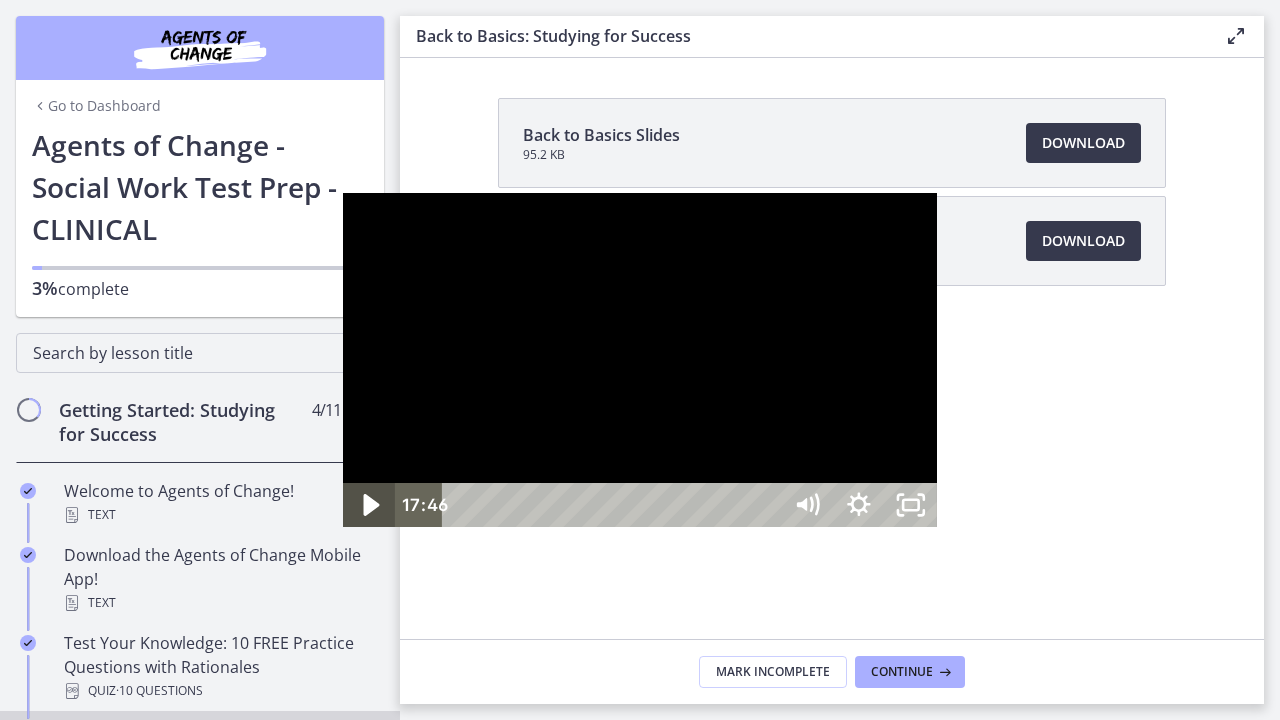 click 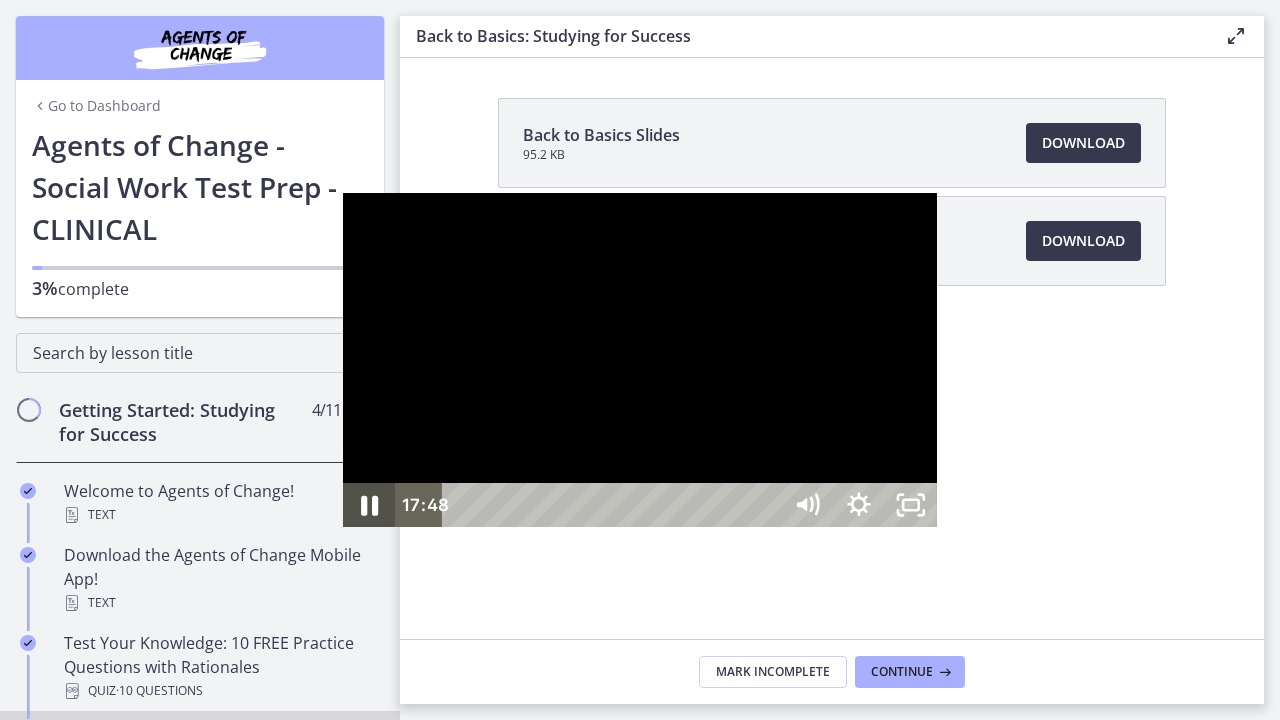 click 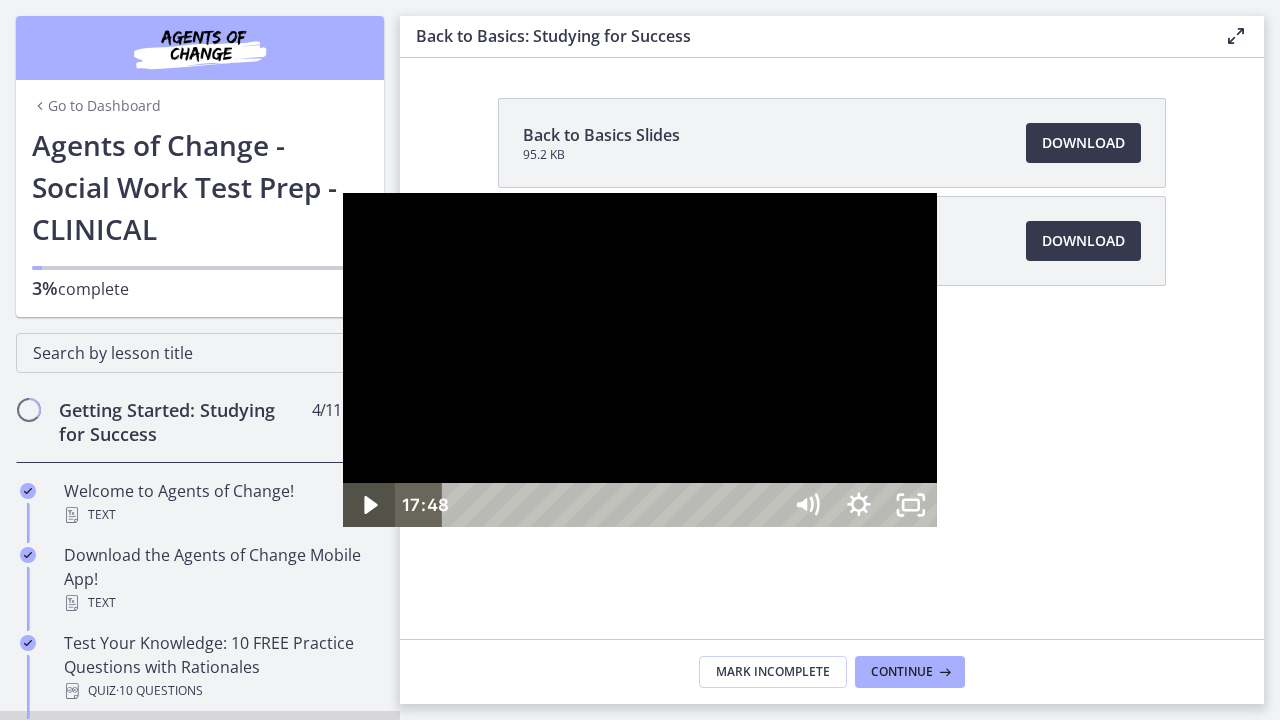 click 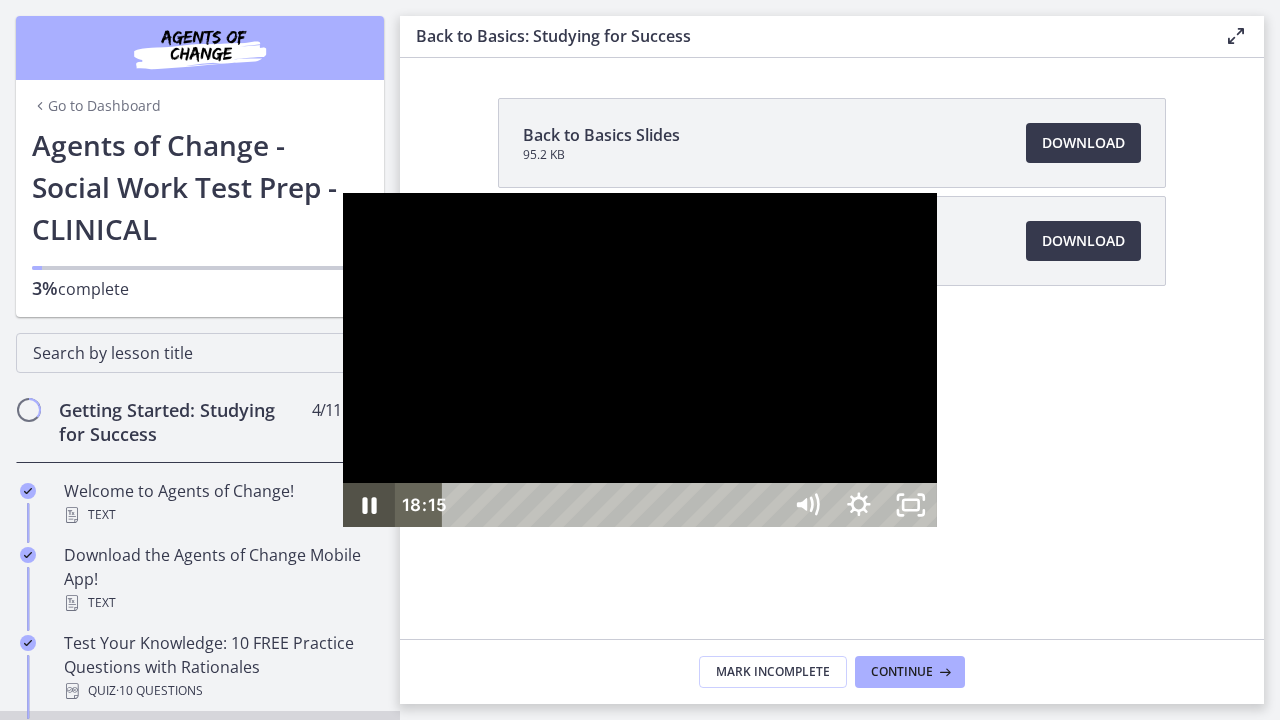 click 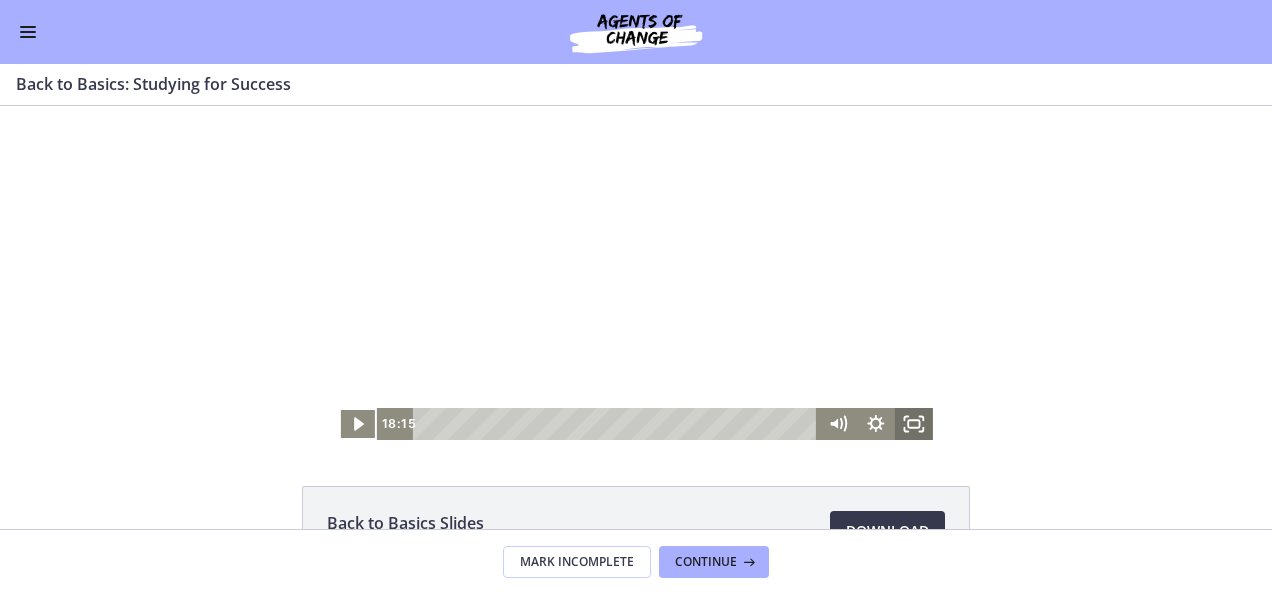 click 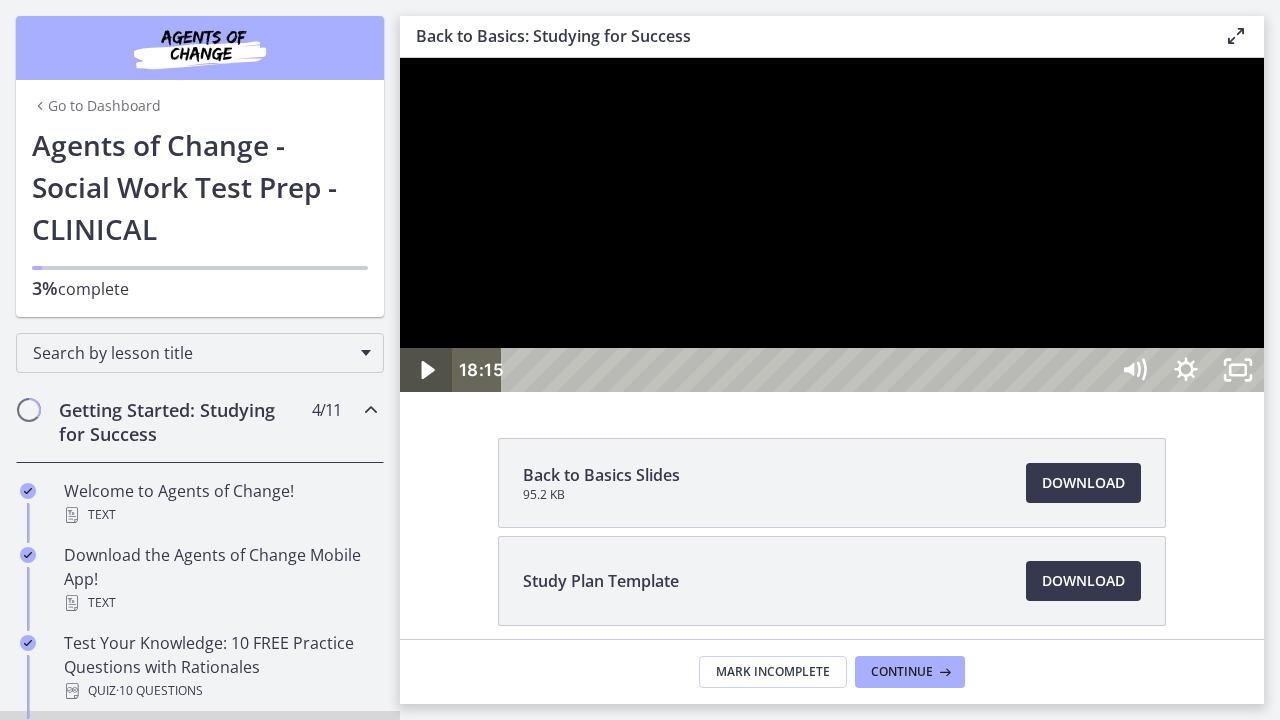 drag, startPoint x: 419, startPoint y: 753, endPoint x: 410, endPoint y: 745, distance: 12.0415945 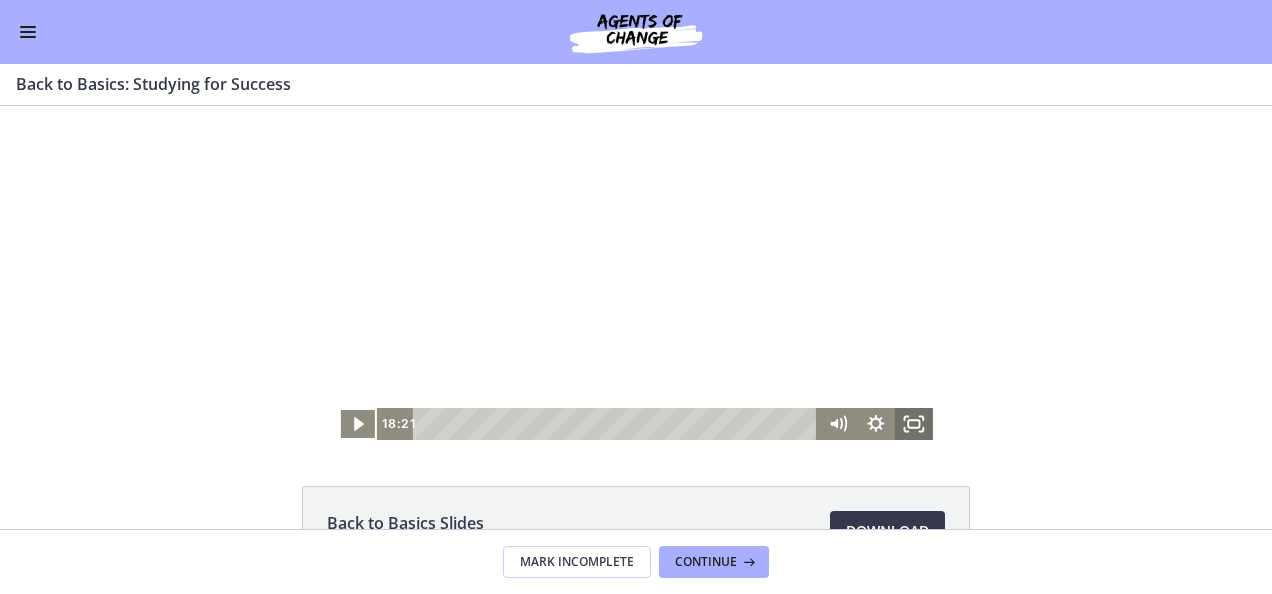 drag, startPoint x: 913, startPoint y: 424, endPoint x: 917, endPoint y: 604, distance: 180.04443 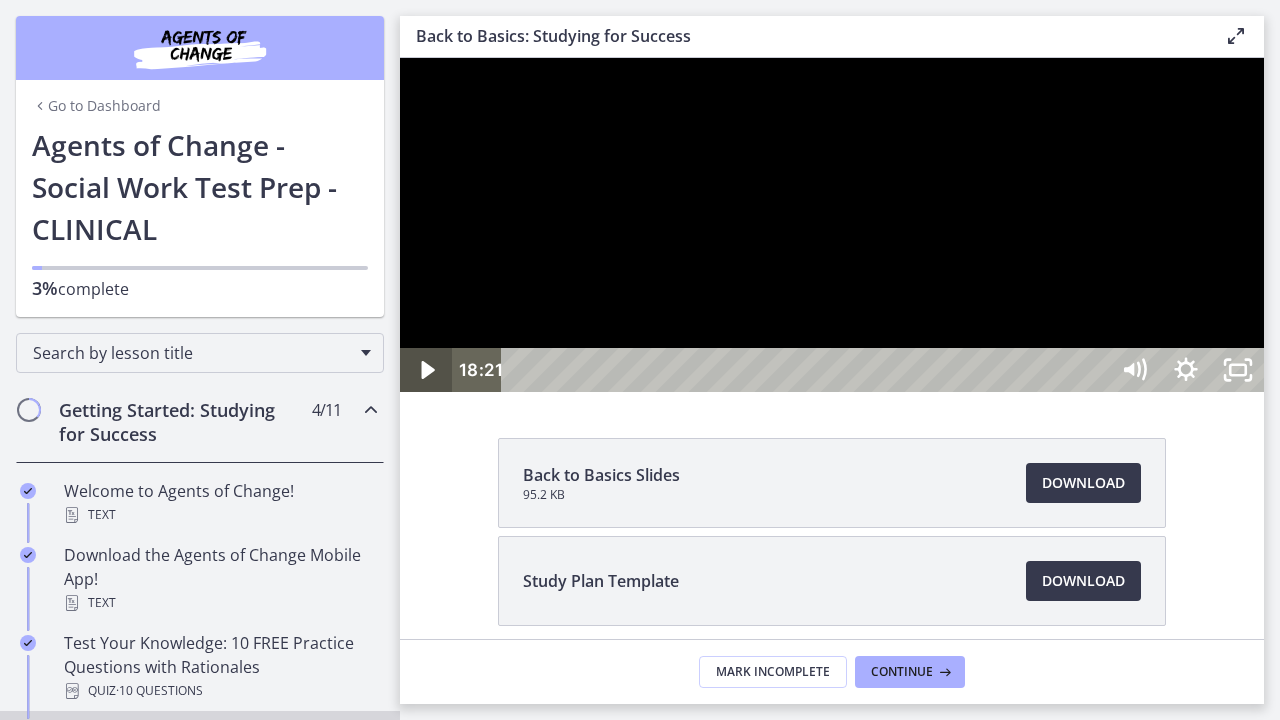 click 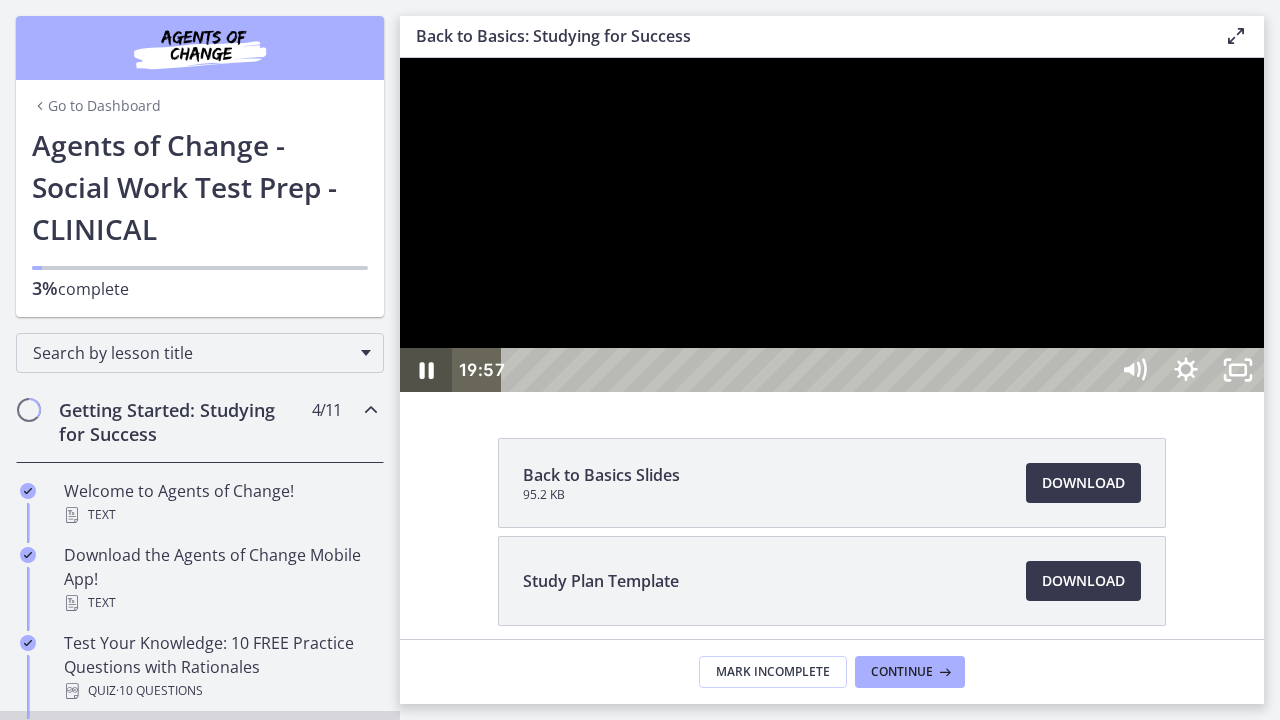 click 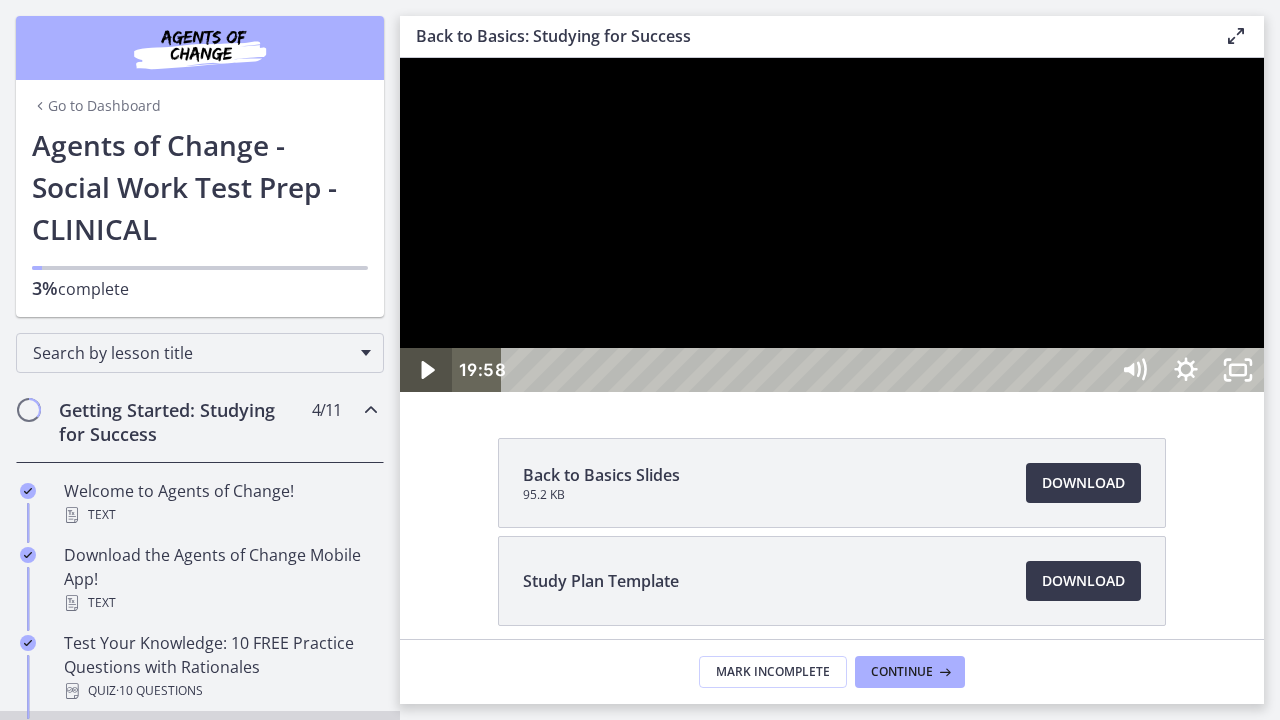 click 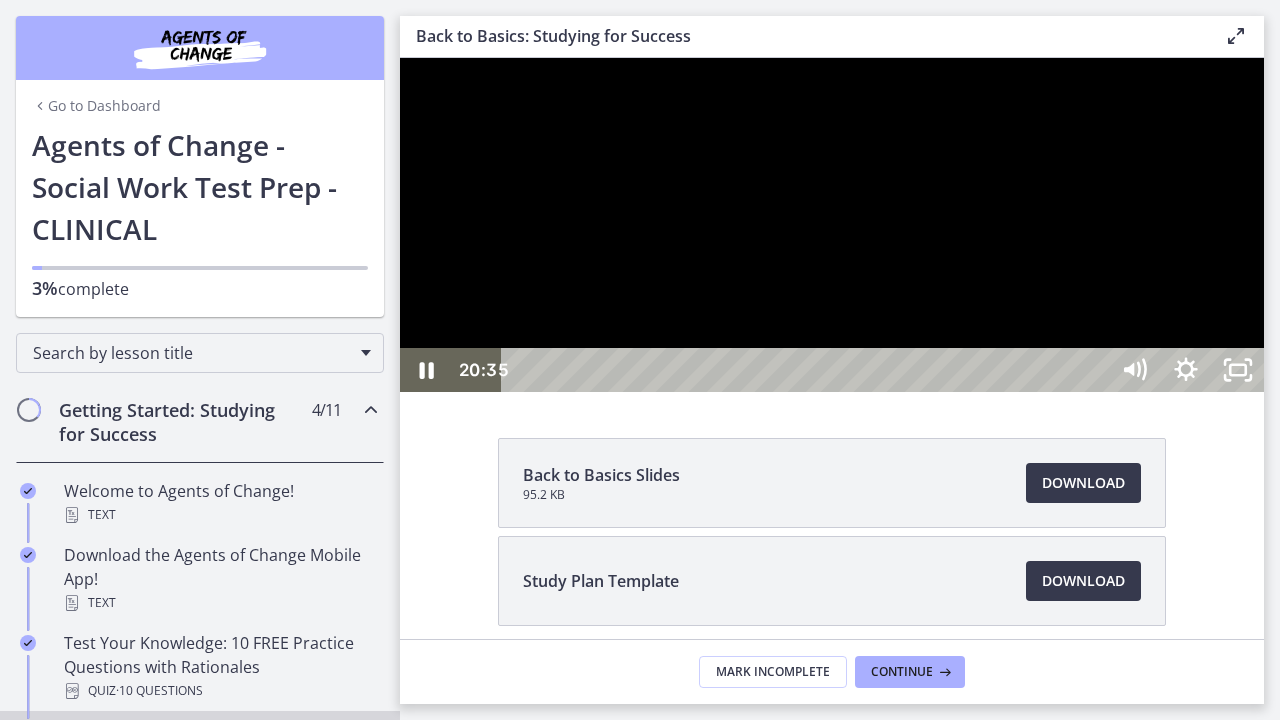 click at bounding box center (832, 225) 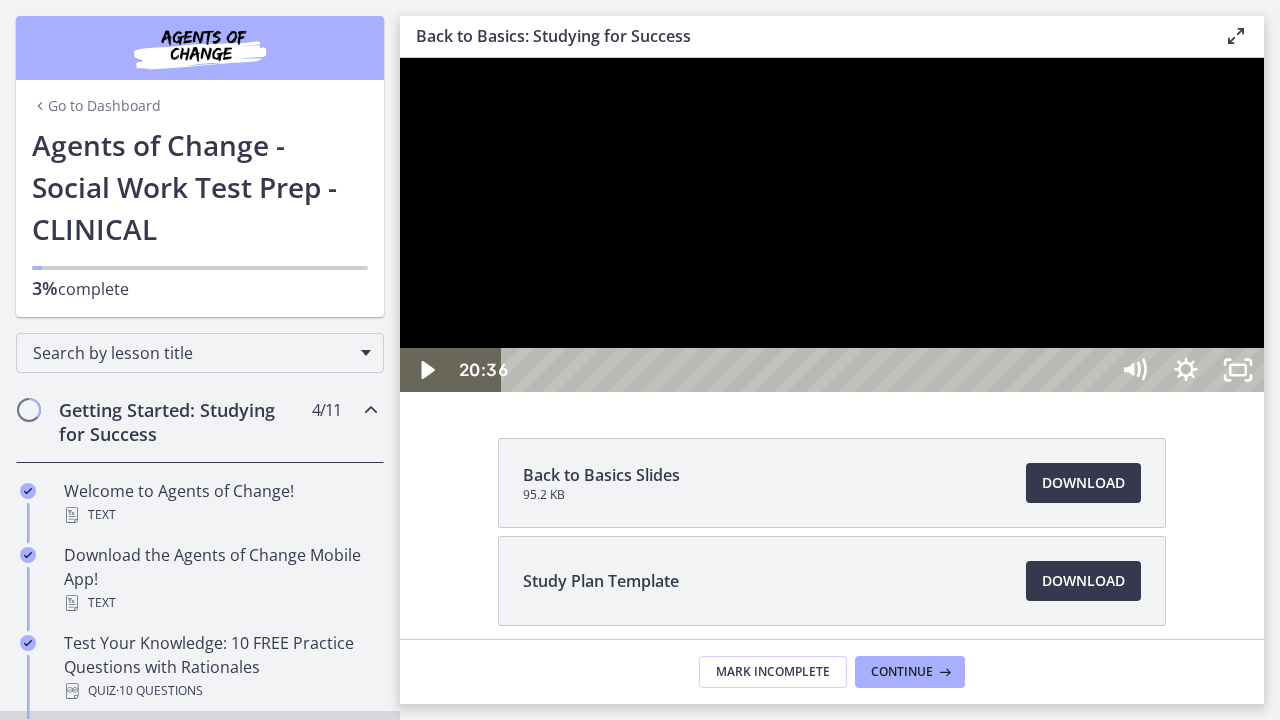 click at bounding box center [832, 225] 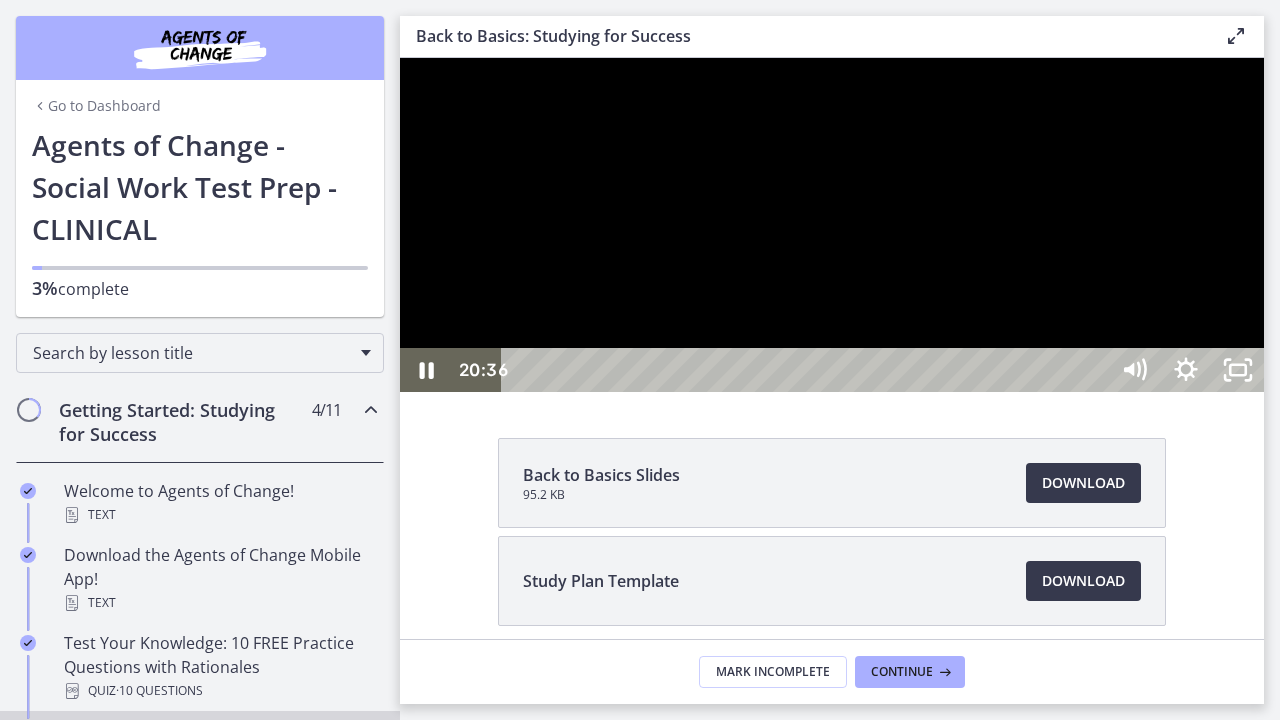 click at bounding box center [832, 225] 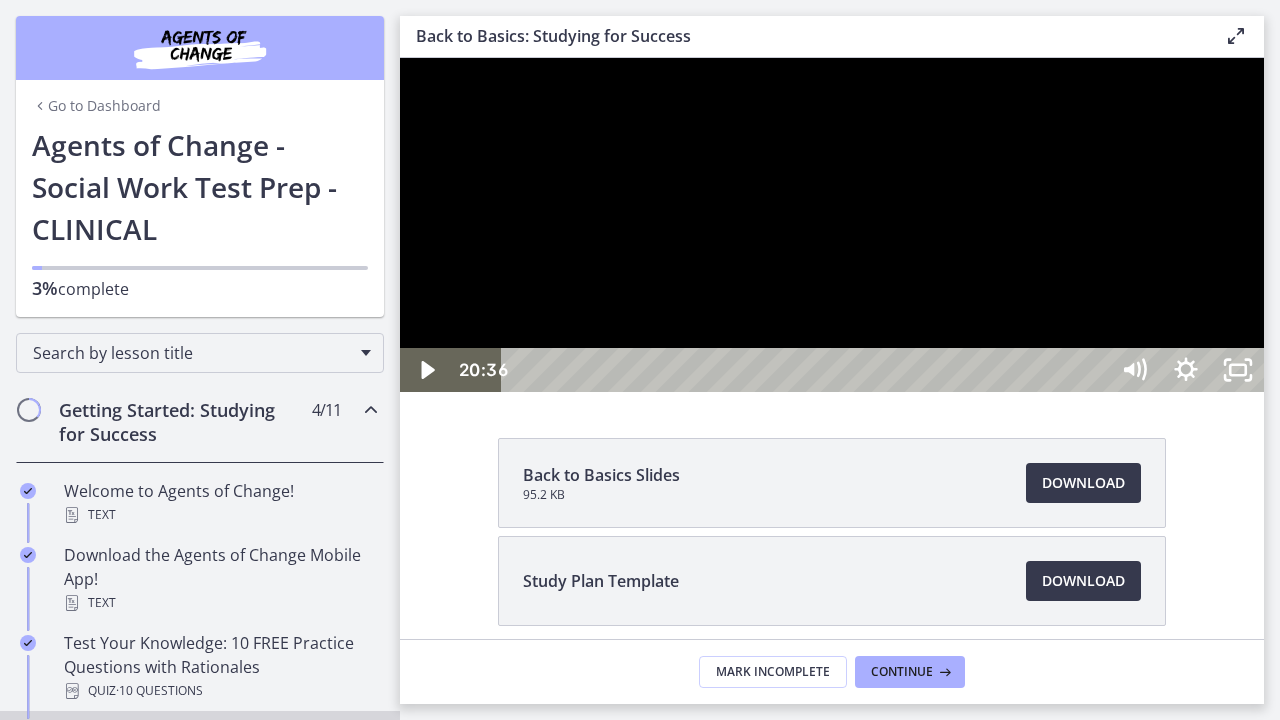 click at bounding box center [832, 225] 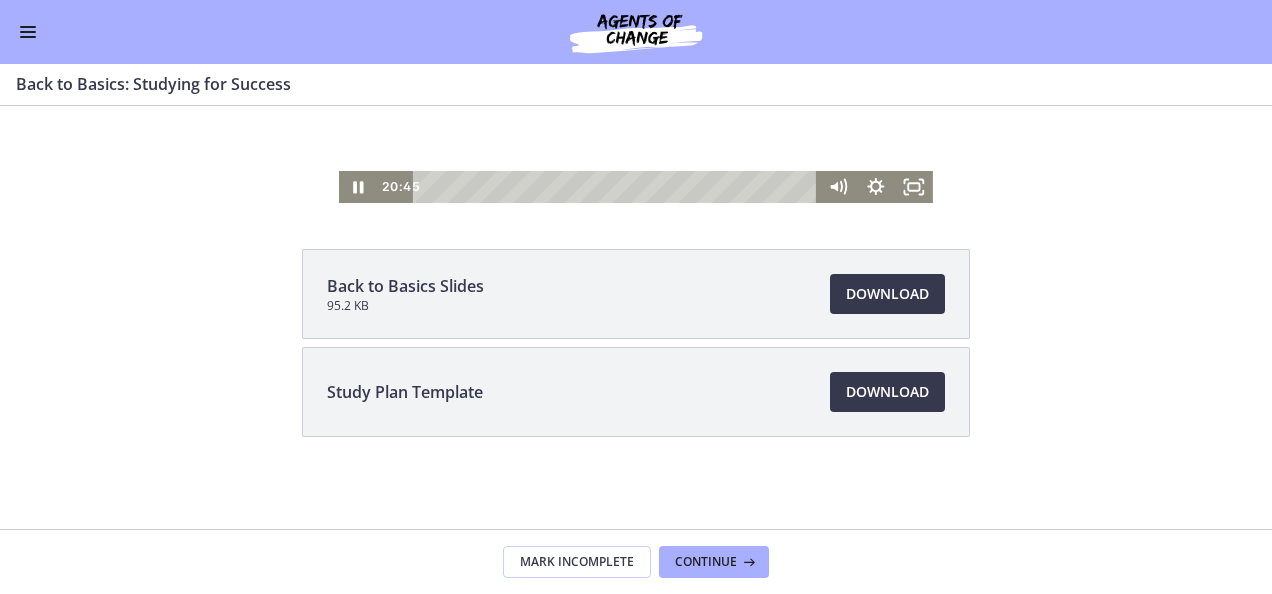 scroll, scrollTop: 239, scrollLeft: 0, axis: vertical 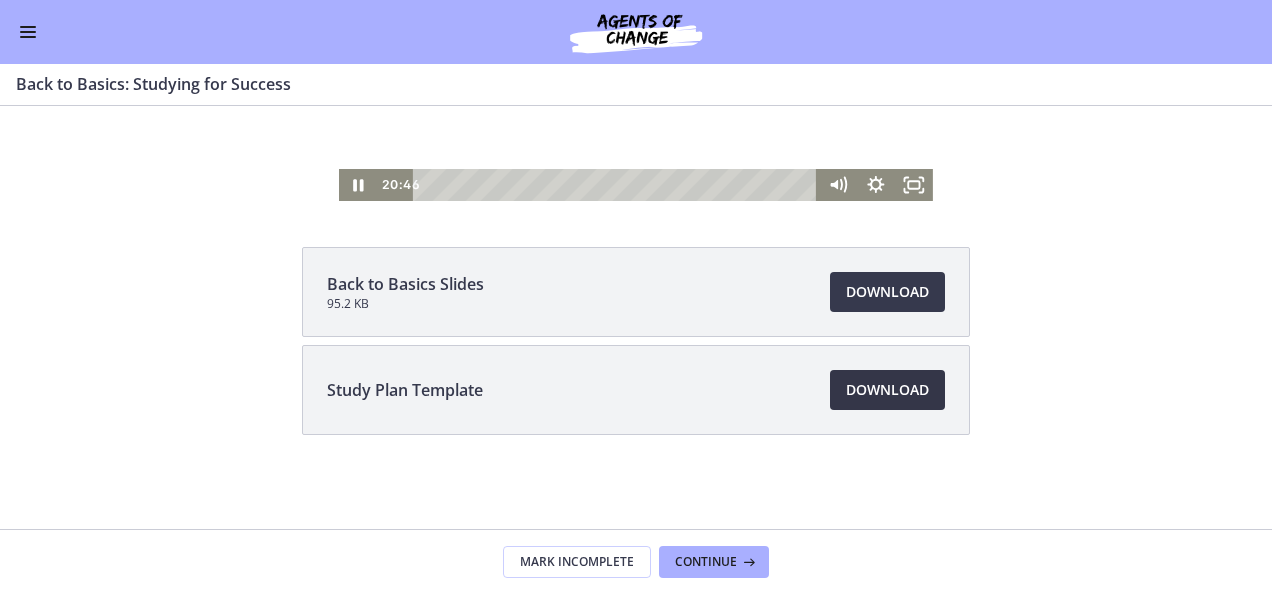 click on "Download
Opens in a new window" at bounding box center (887, 390) 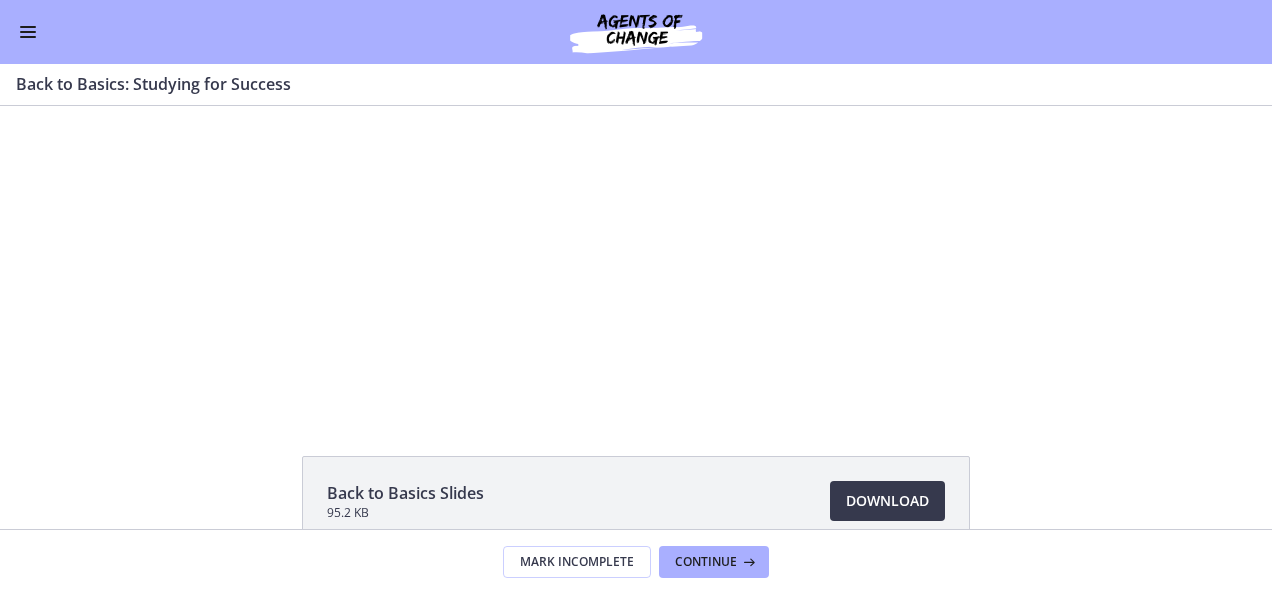 scroll, scrollTop: 0, scrollLeft: 0, axis: both 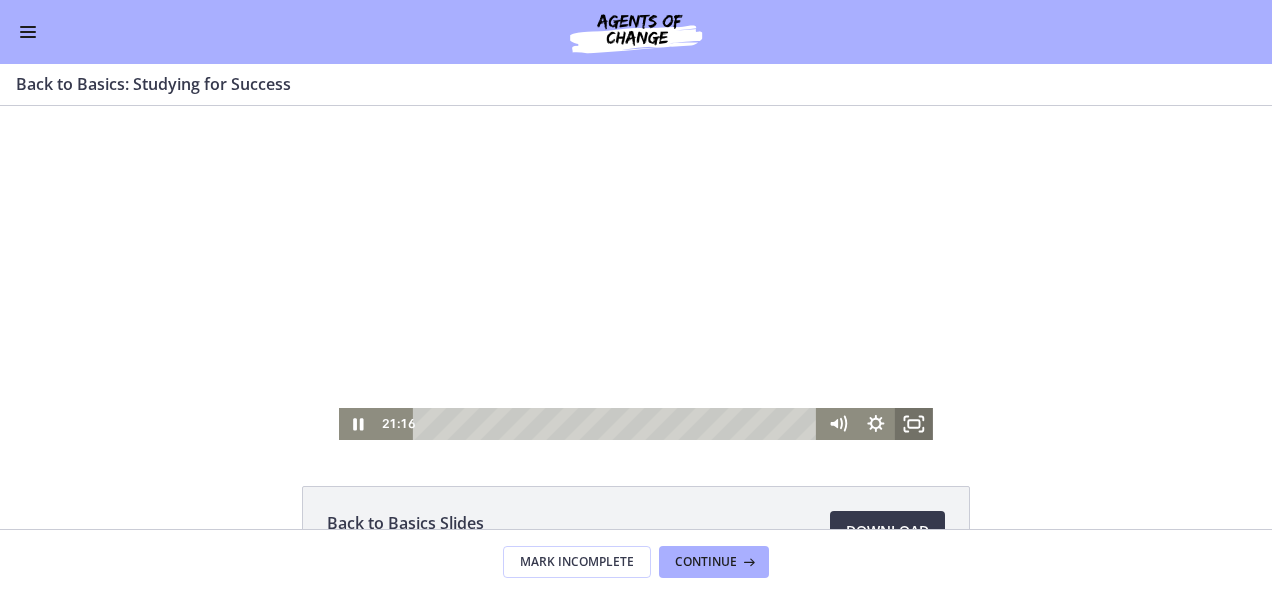 click 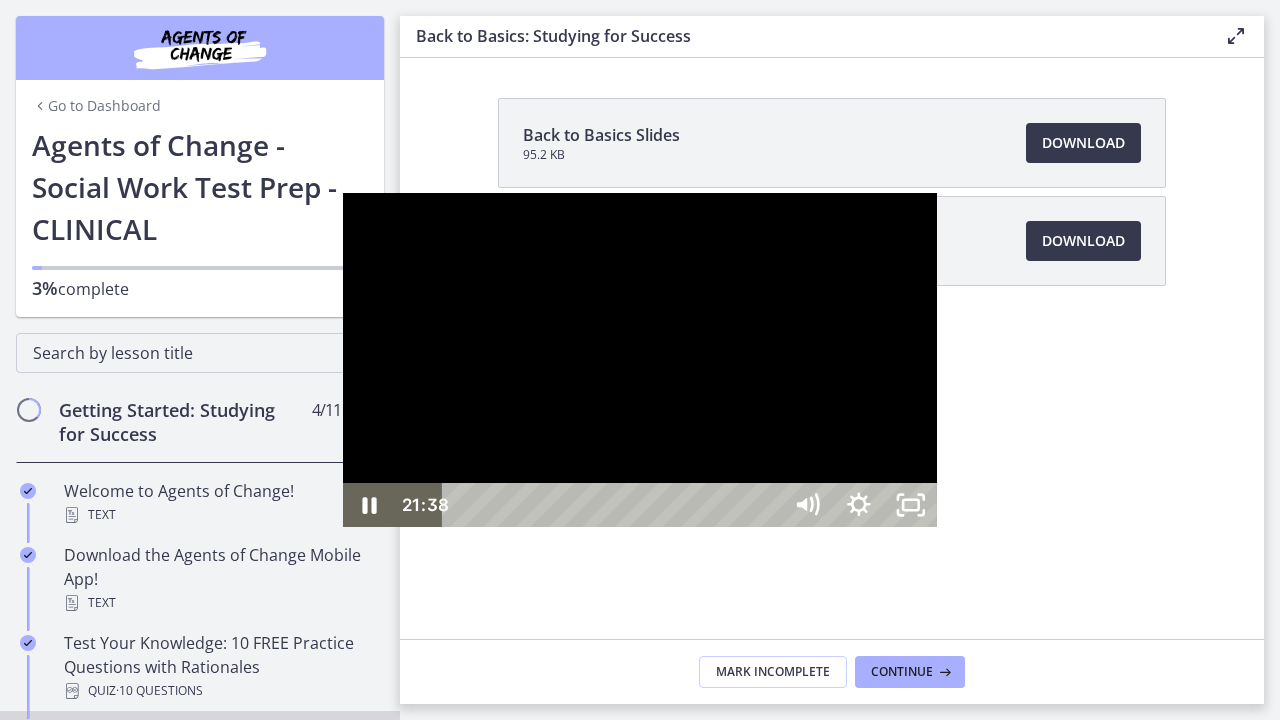 click at bounding box center (640, 360) 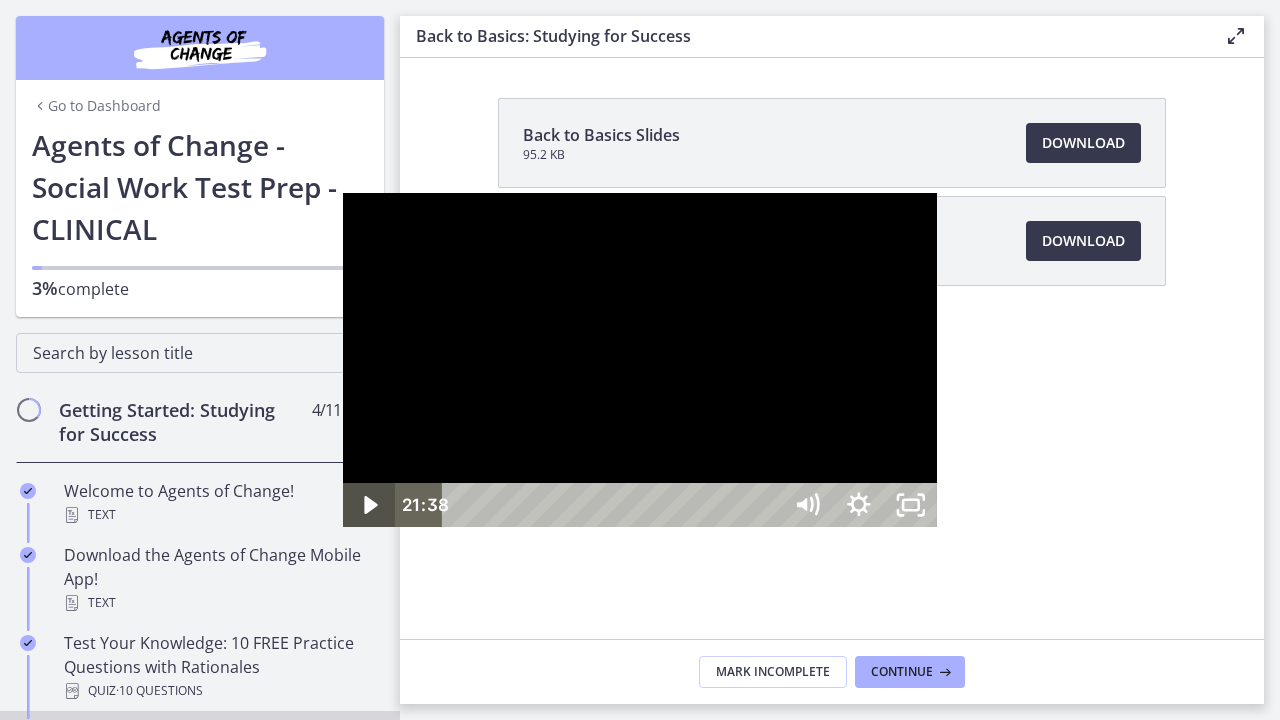click 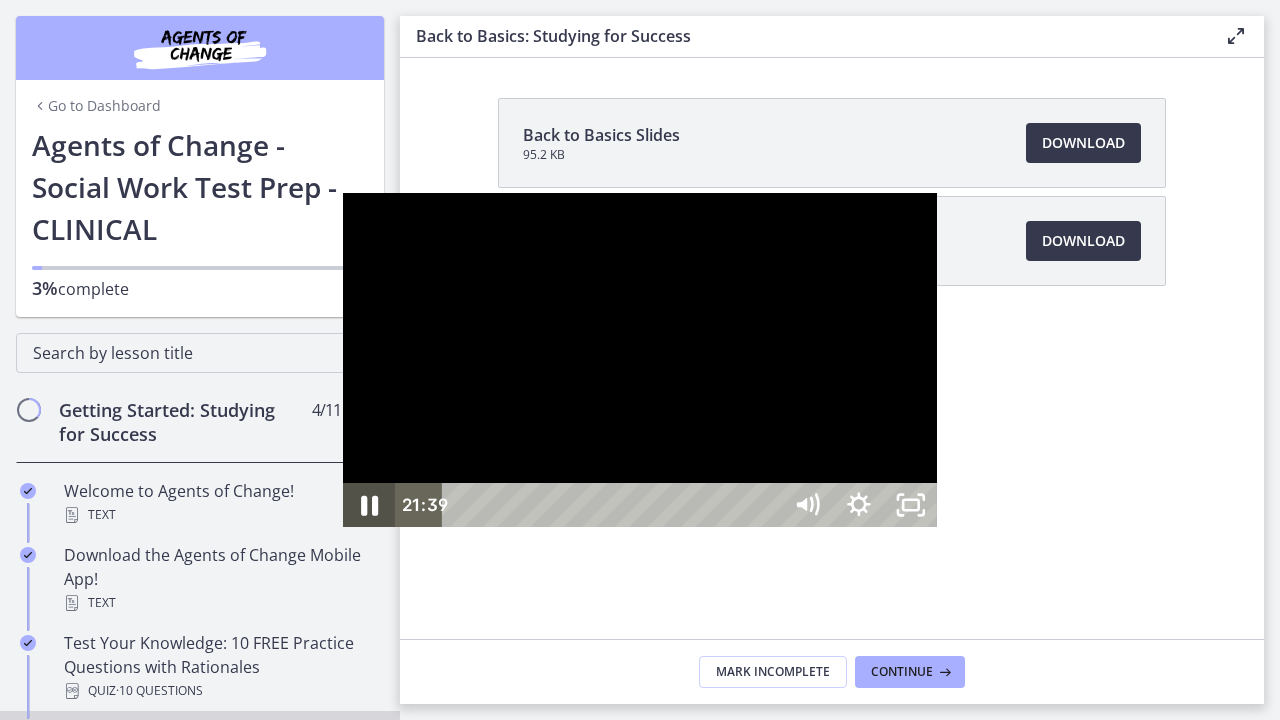 click 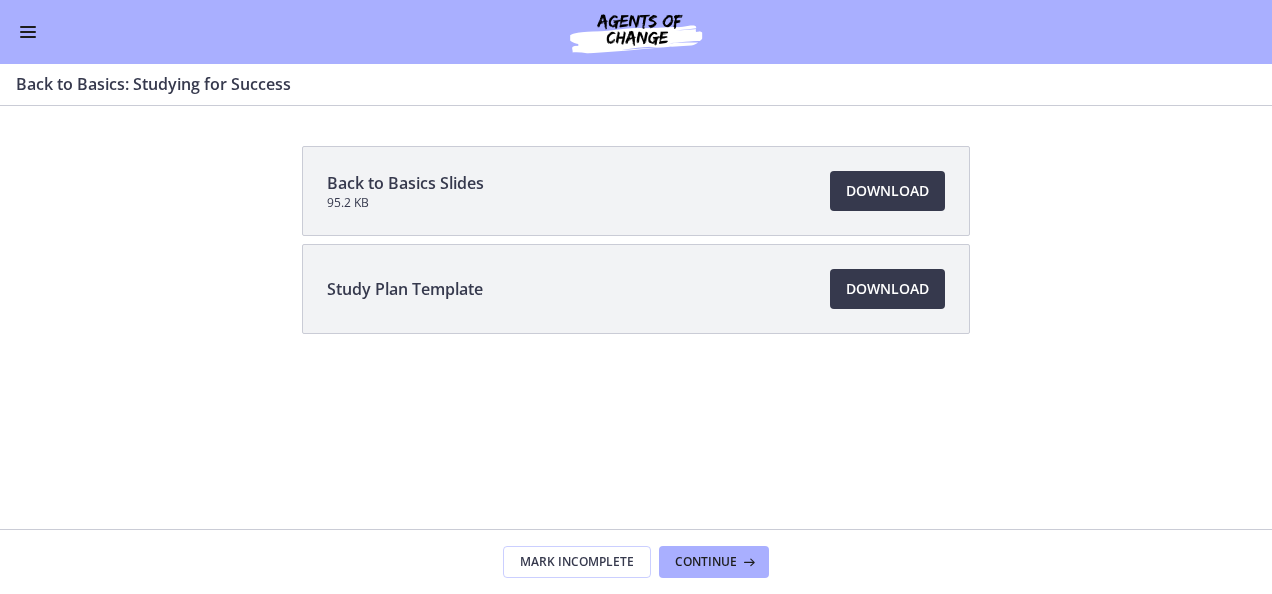 scroll, scrollTop: 239, scrollLeft: 0, axis: vertical 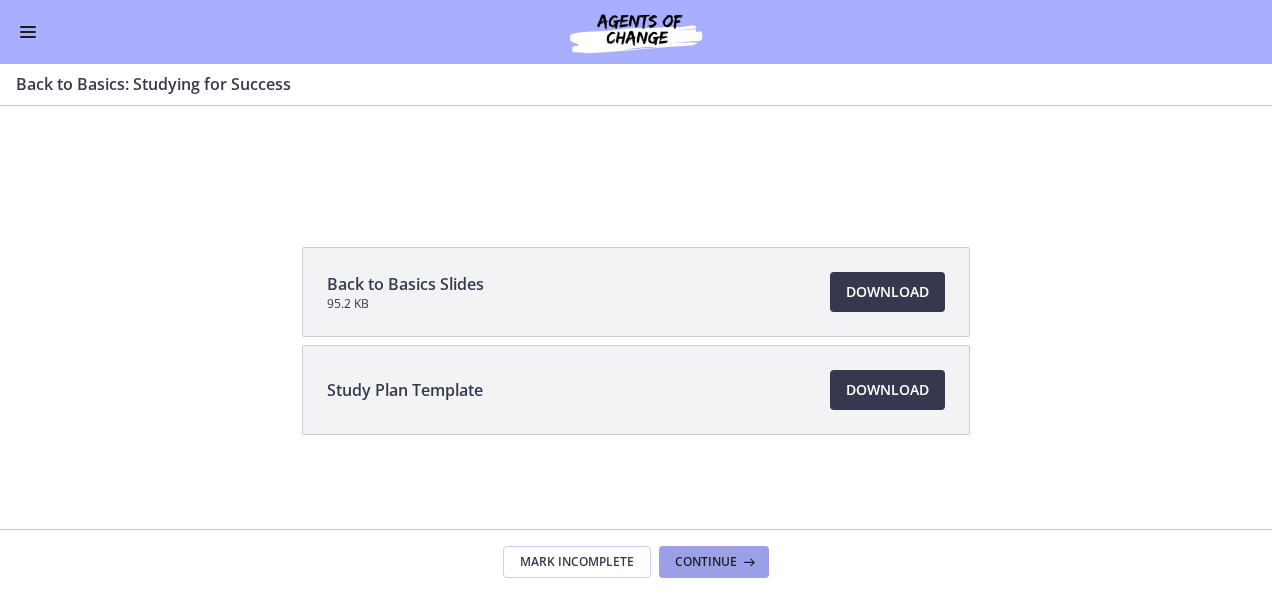 click on "Continue" at bounding box center (706, 562) 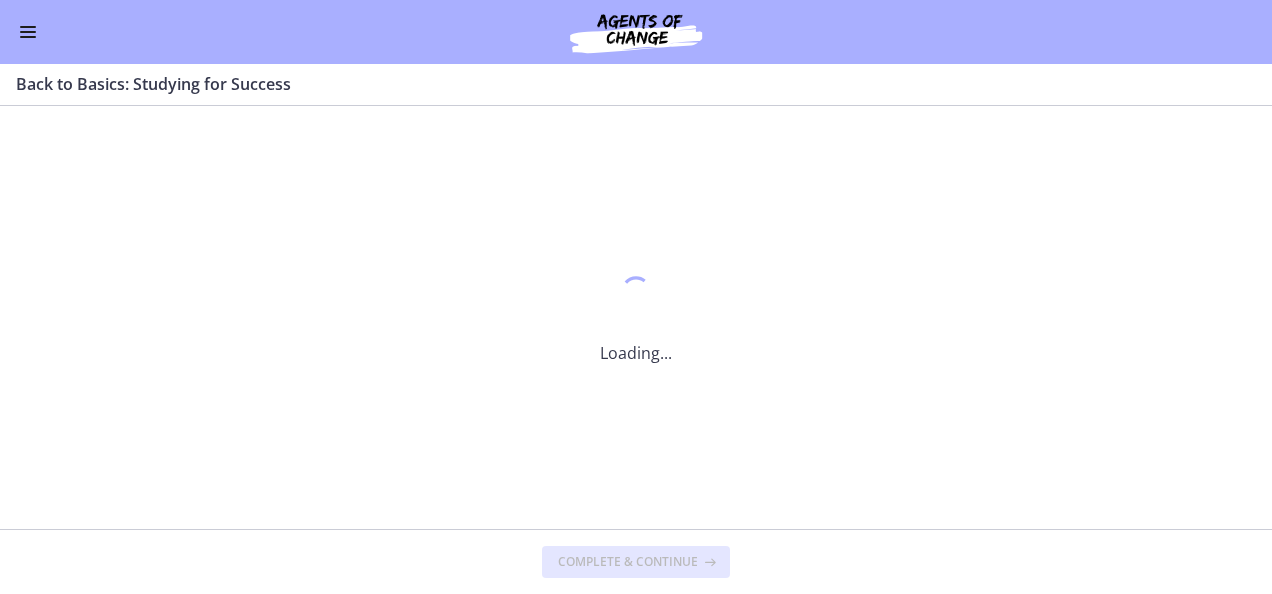 scroll, scrollTop: 0, scrollLeft: 0, axis: both 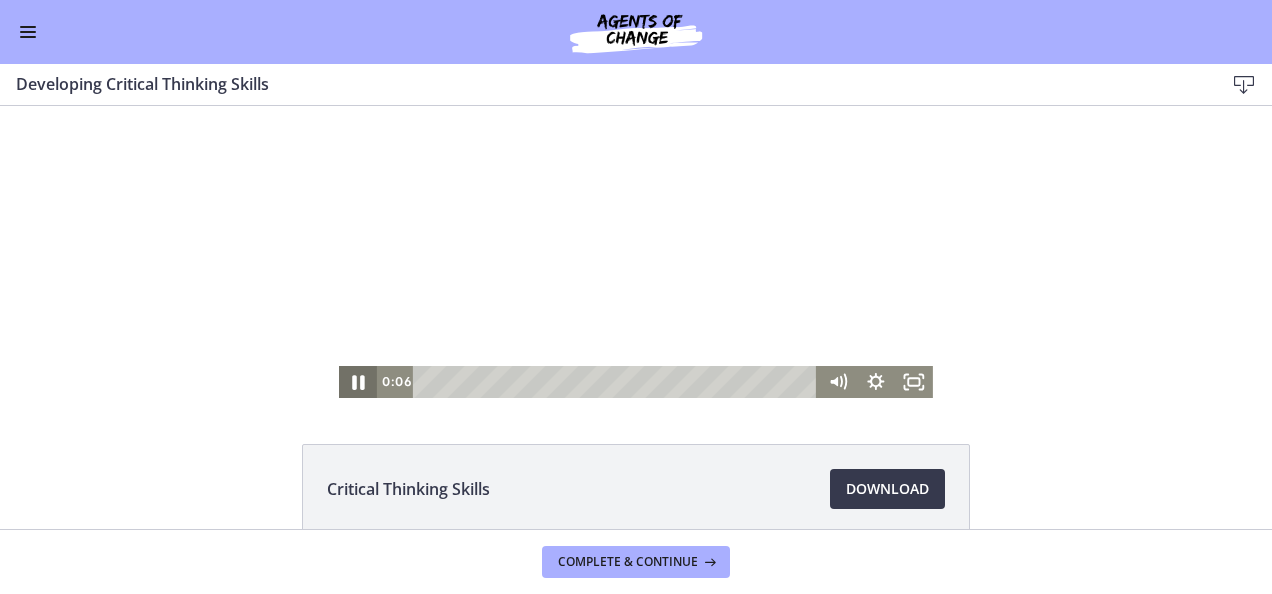 click 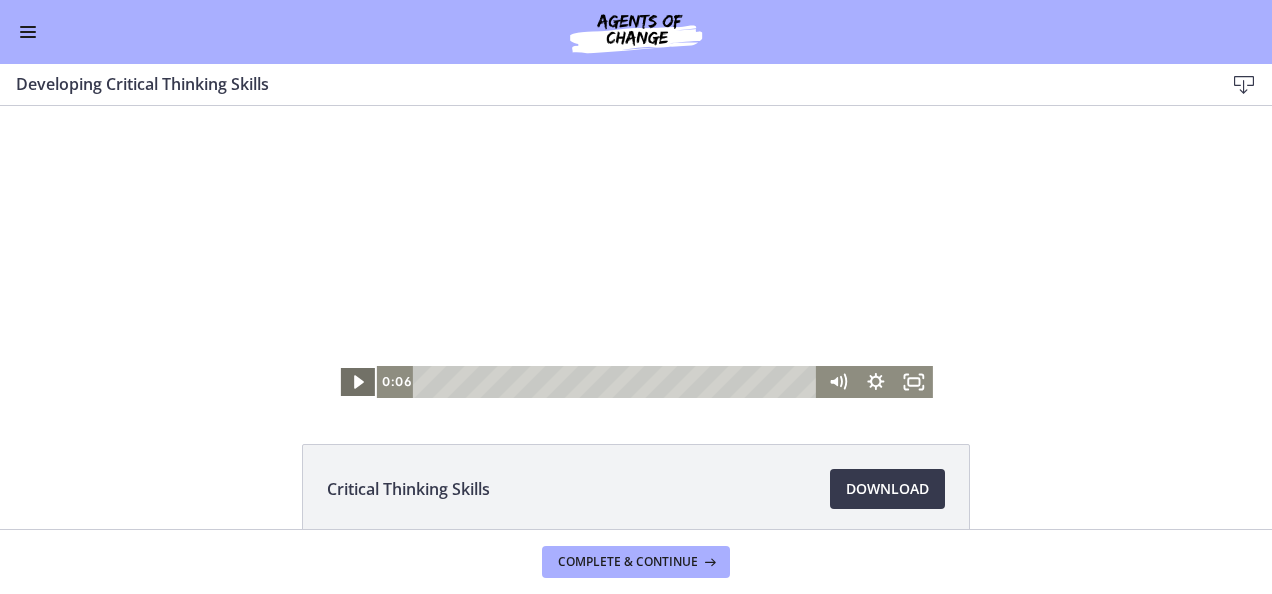 drag, startPoint x: 360, startPoint y: 383, endPoint x: 390, endPoint y: 380, distance: 30.149628 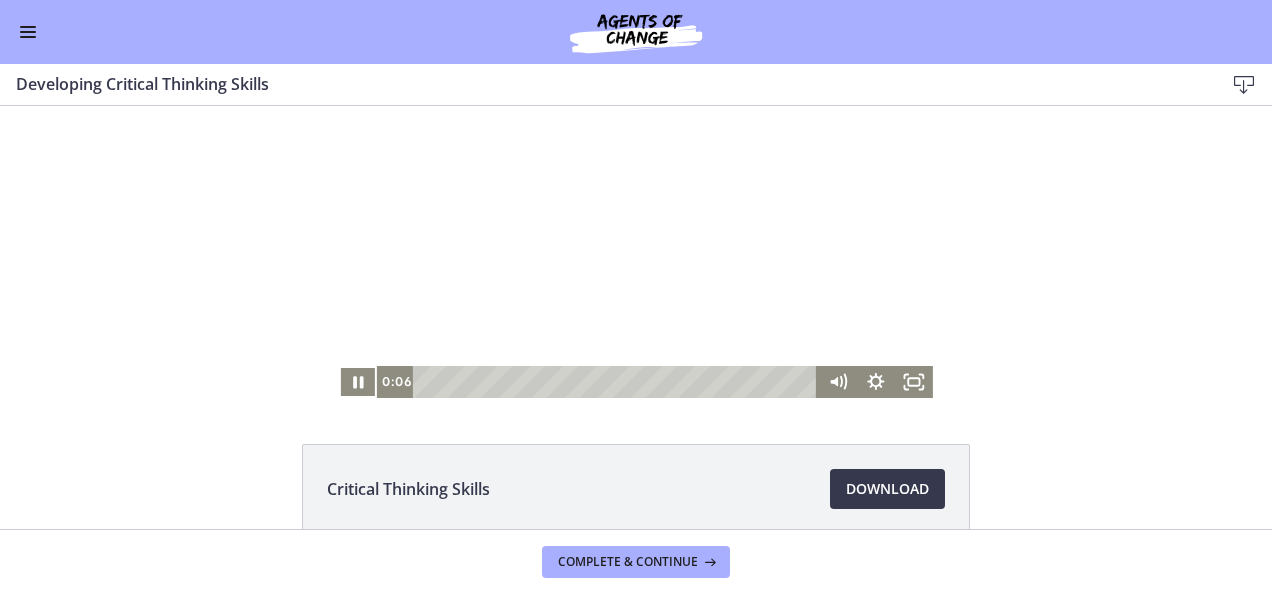 scroll, scrollTop: 0, scrollLeft: 0, axis: both 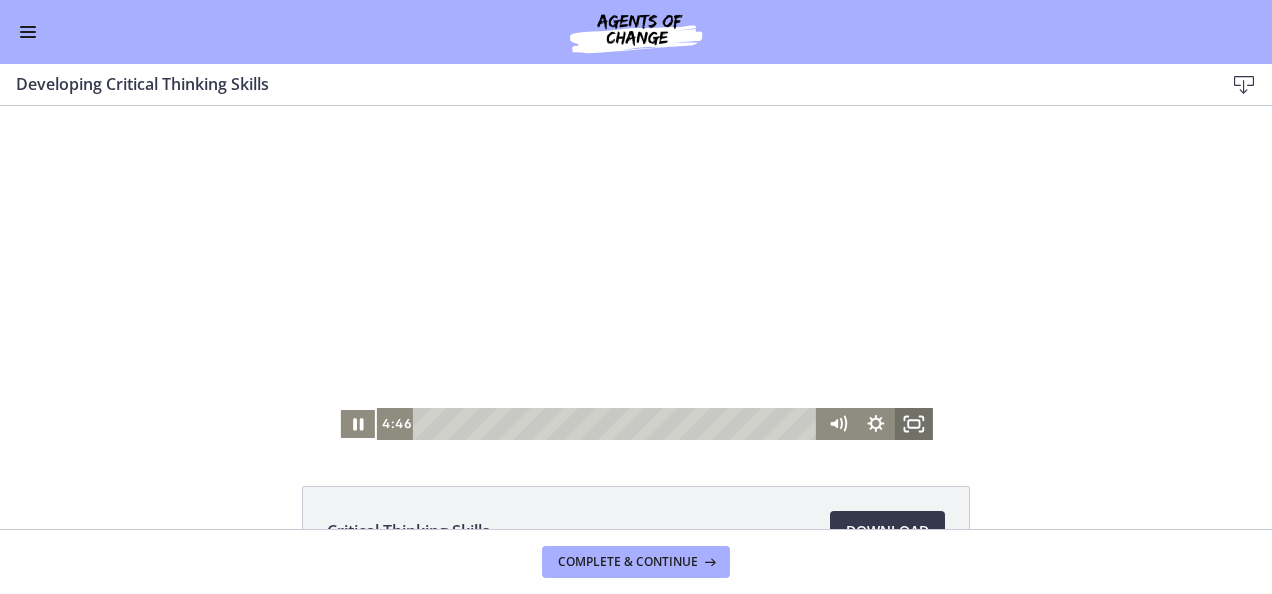 click 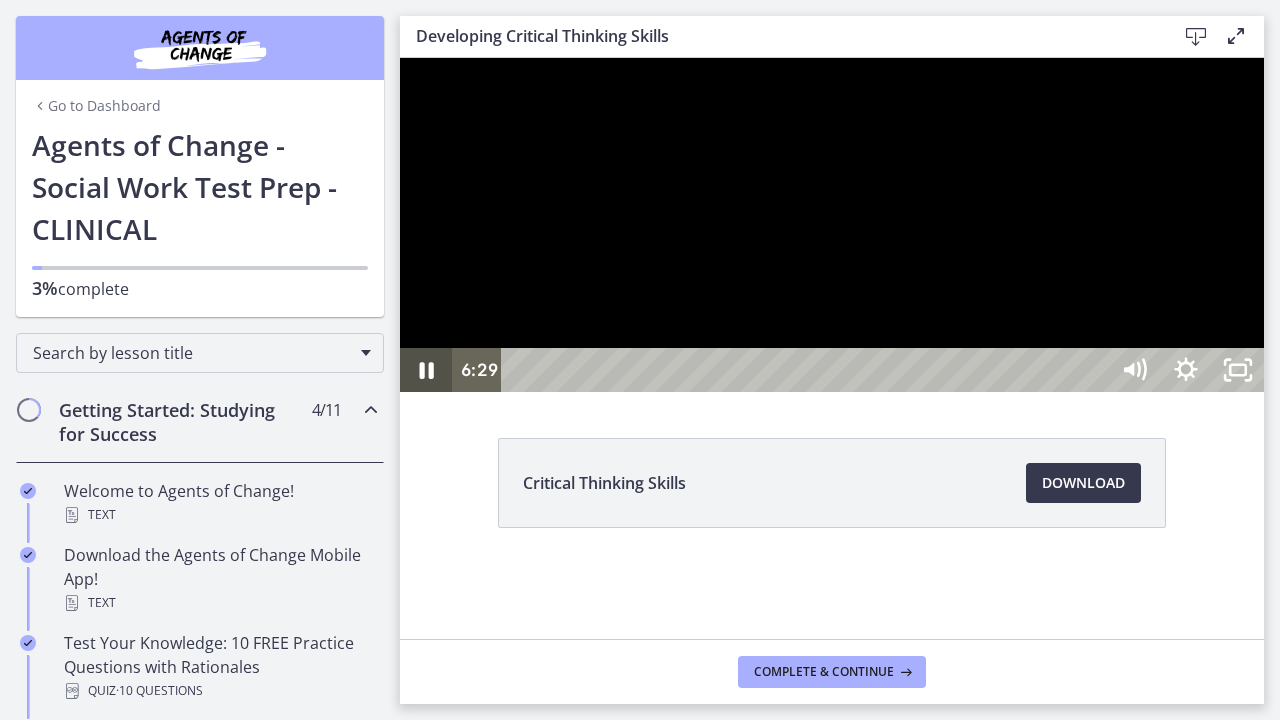 click 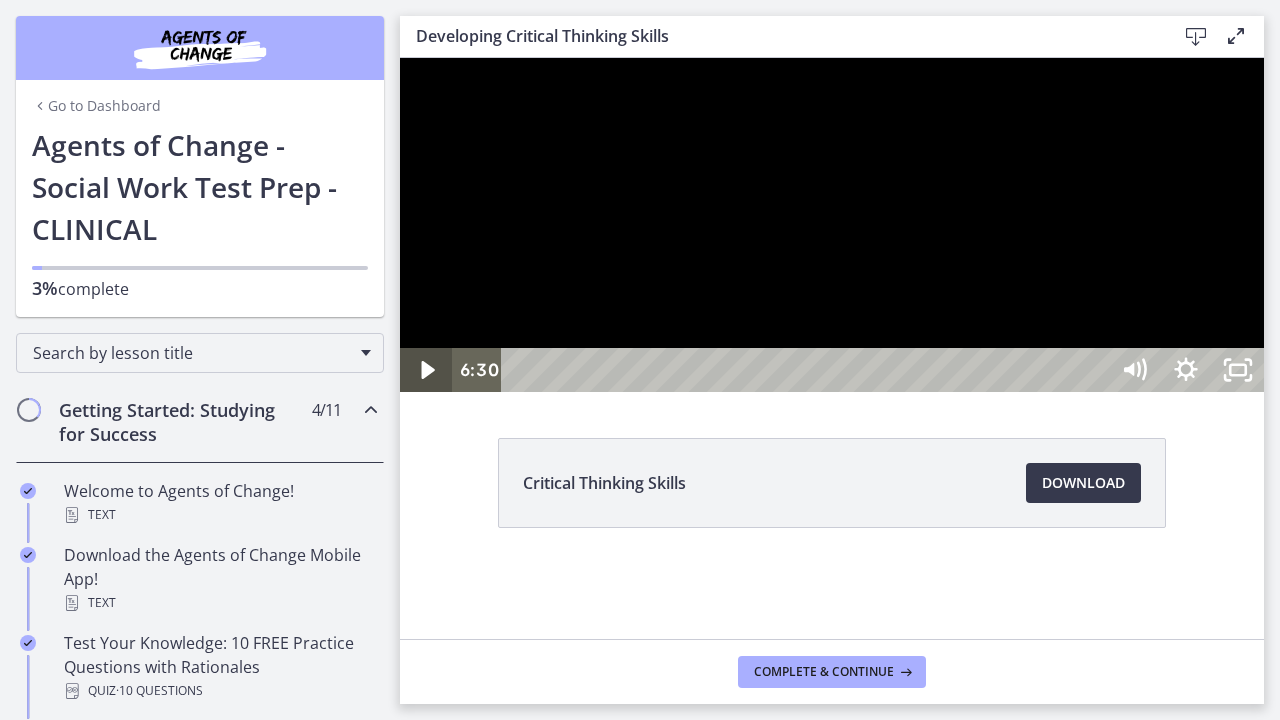 click 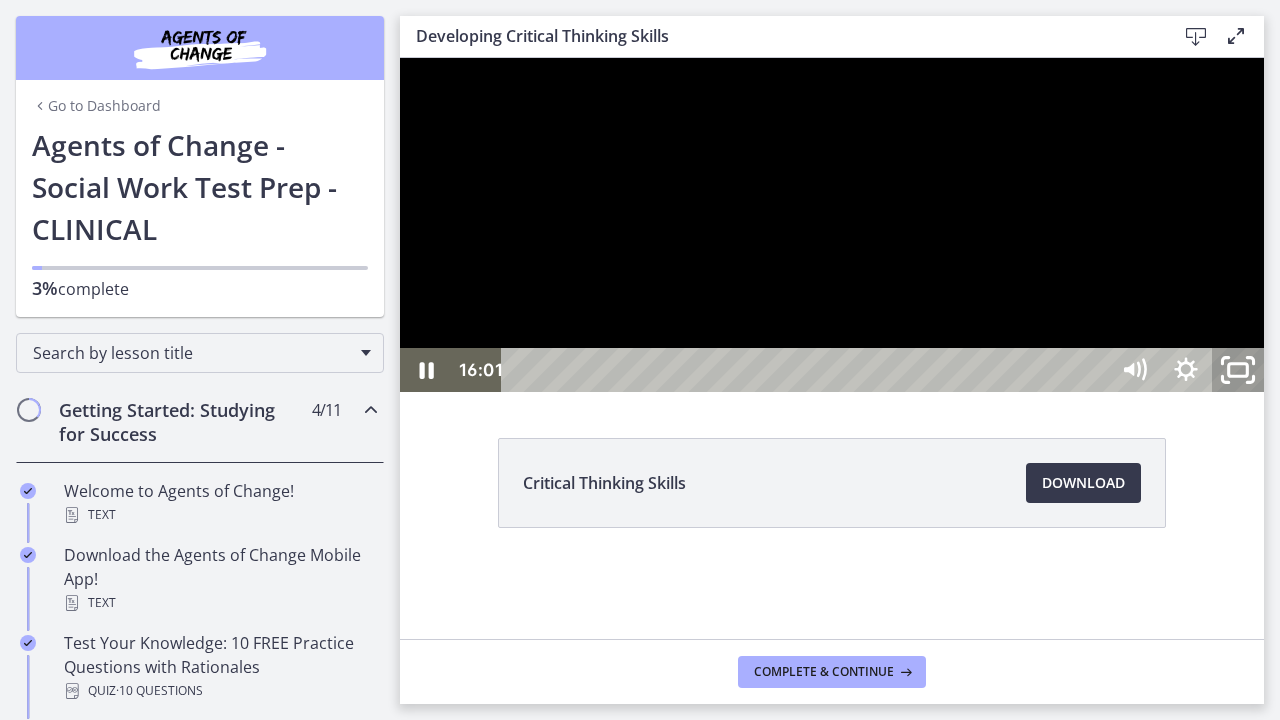 click 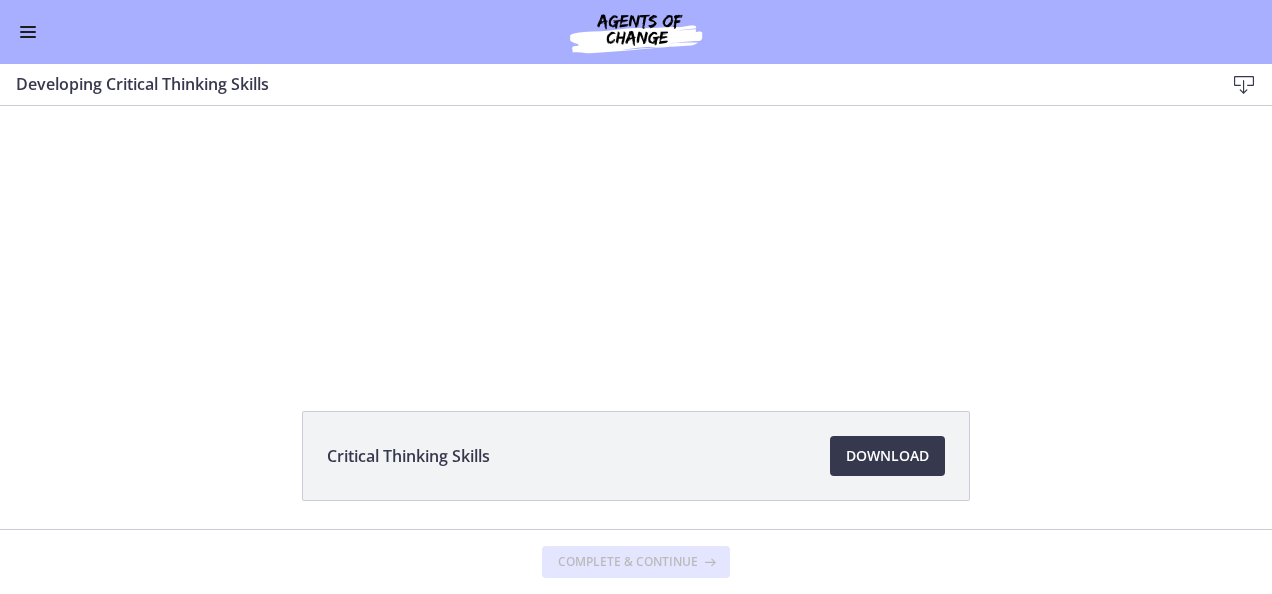 scroll, scrollTop: 76, scrollLeft: 0, axis: vertical 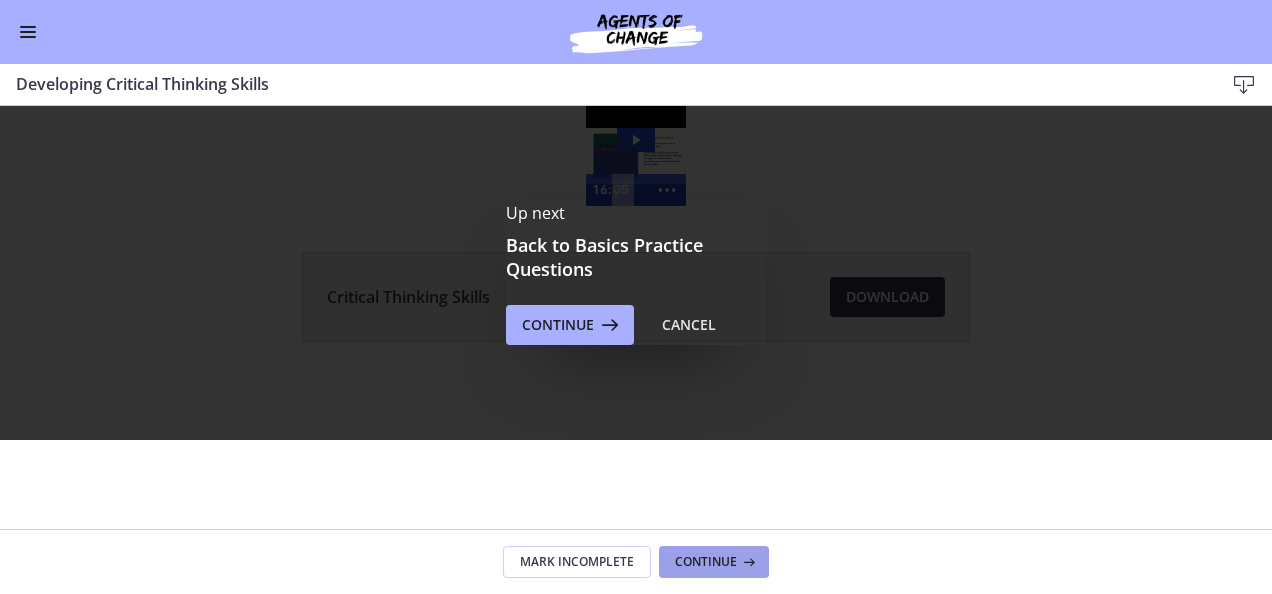 click on "Continue" at bounding box center (706, 562) 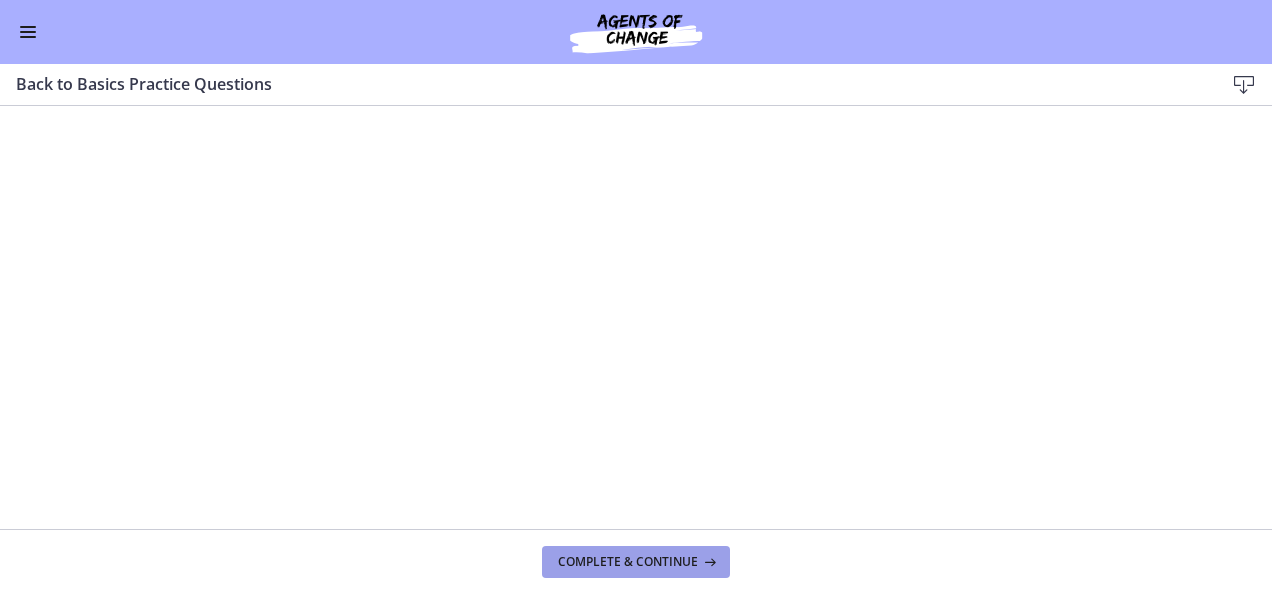 click on "Complete & continue" at bounding box center (628, 562) 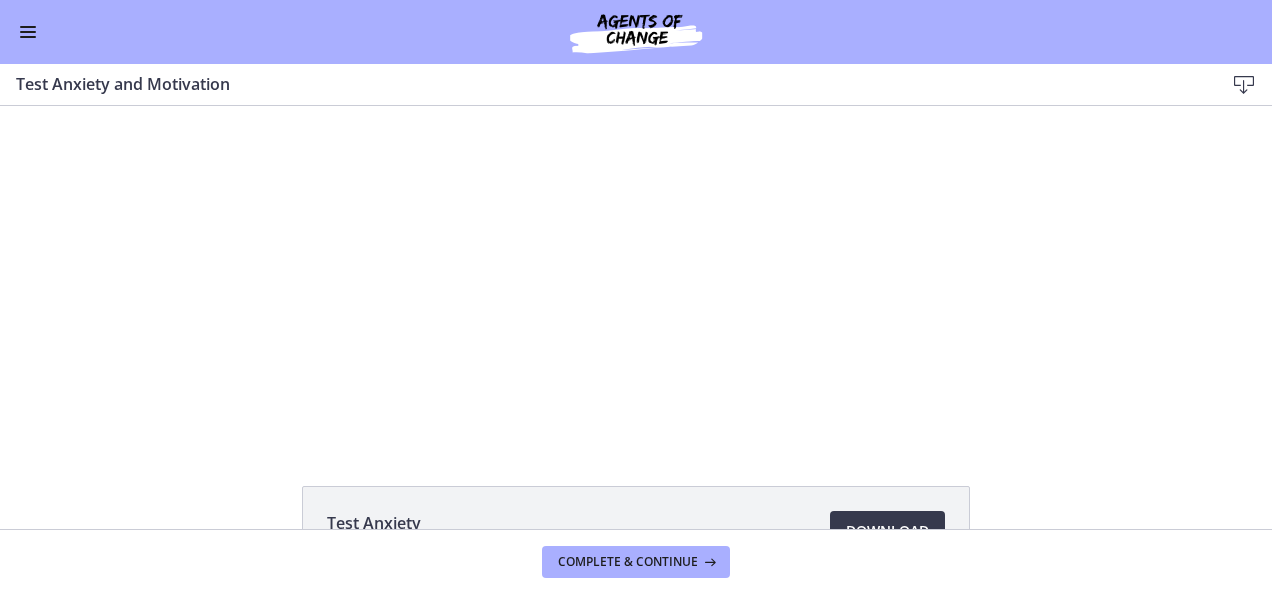 scroll, scrollTop: 0, scrollLeft: 0, axis: both 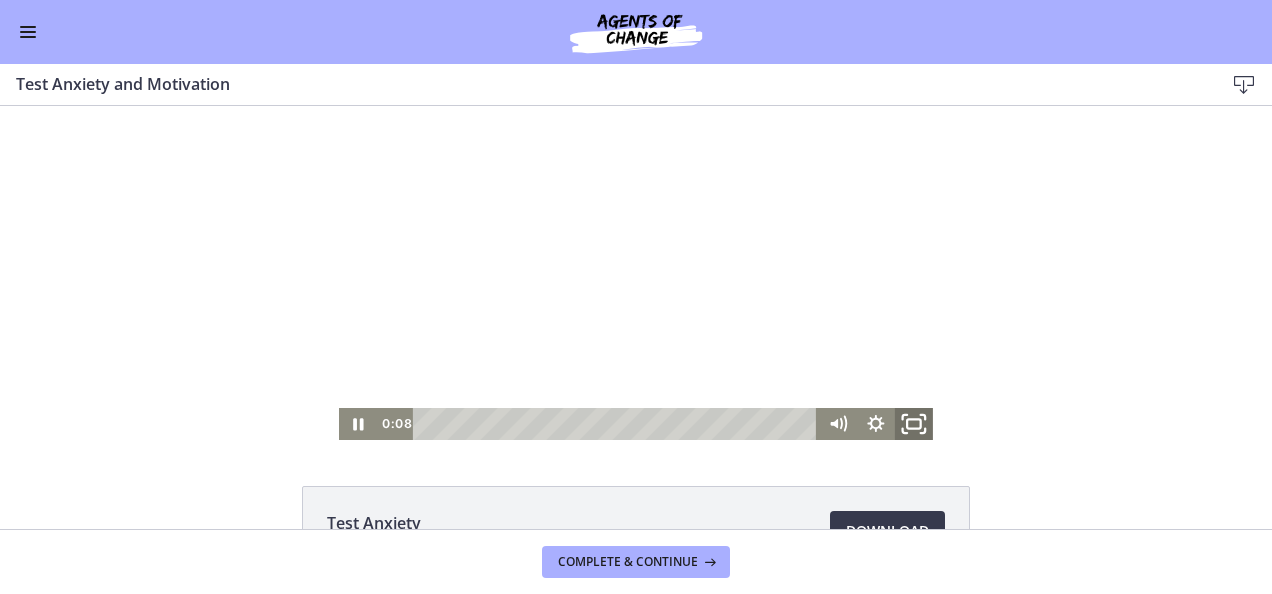 click 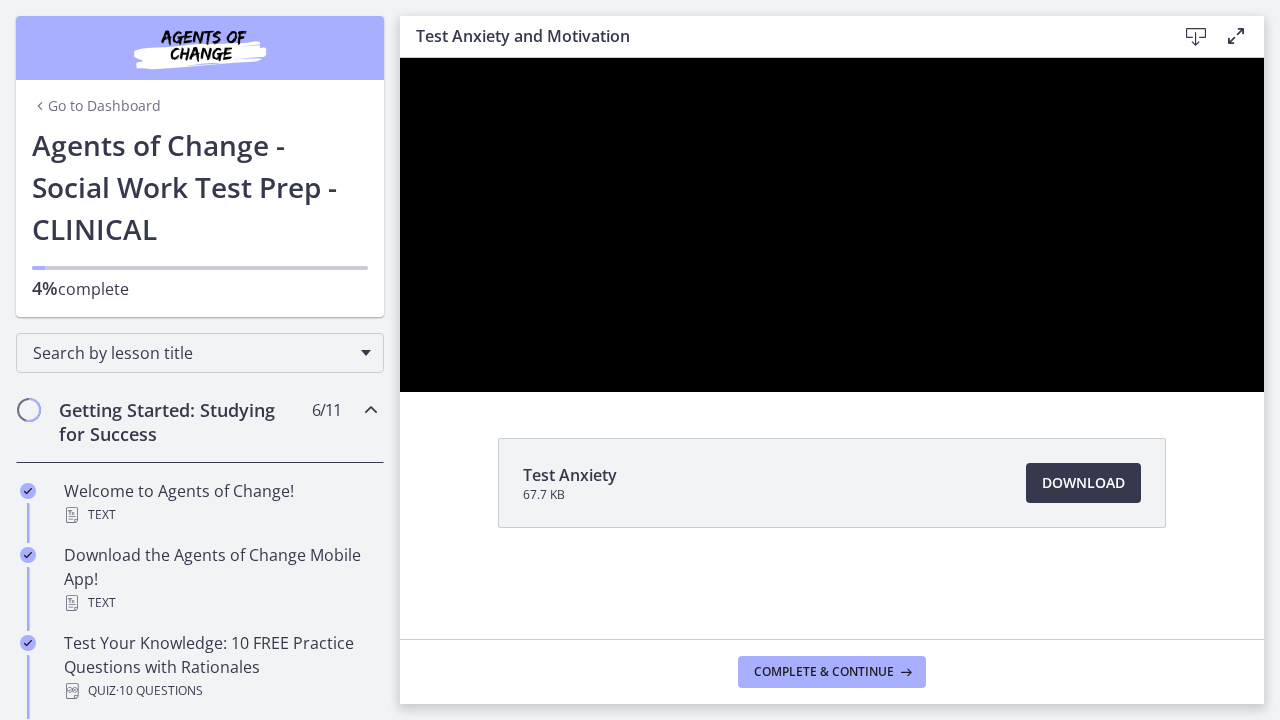 click 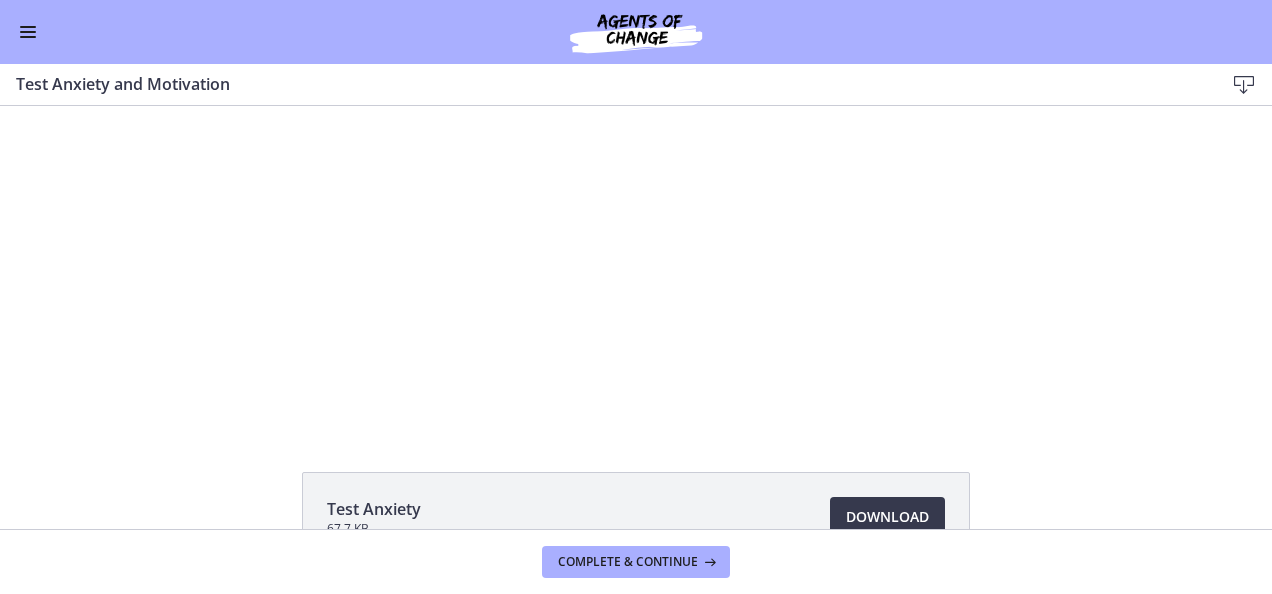 scroll, scrollTop: 0, scrollLeft: 0, axis: both 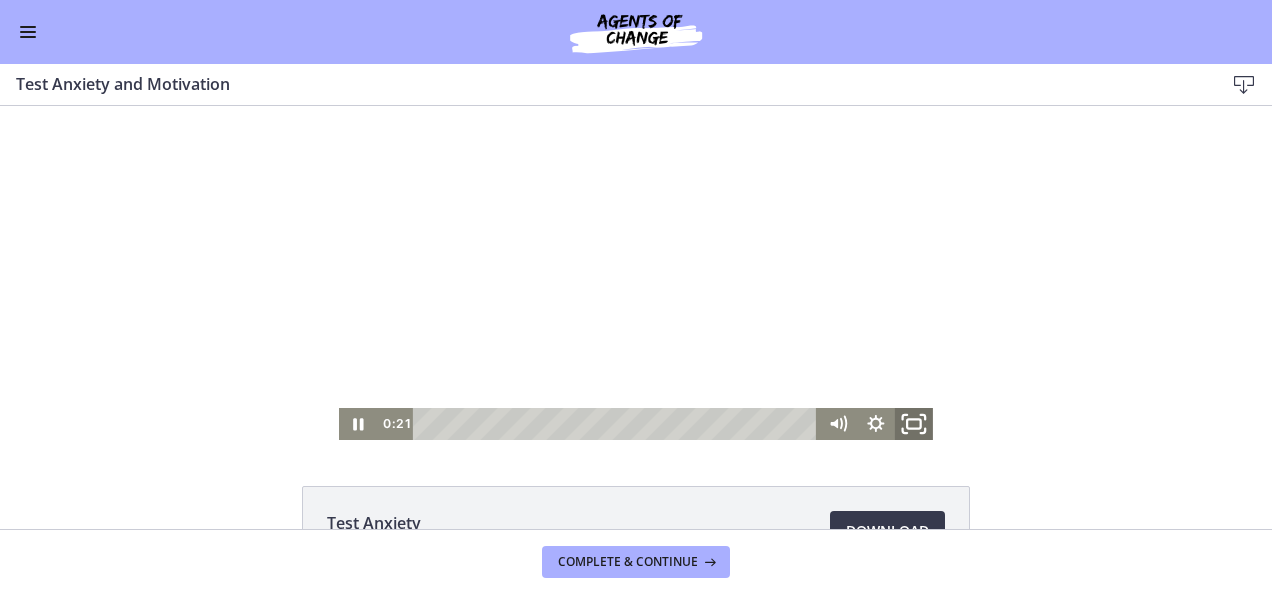 click 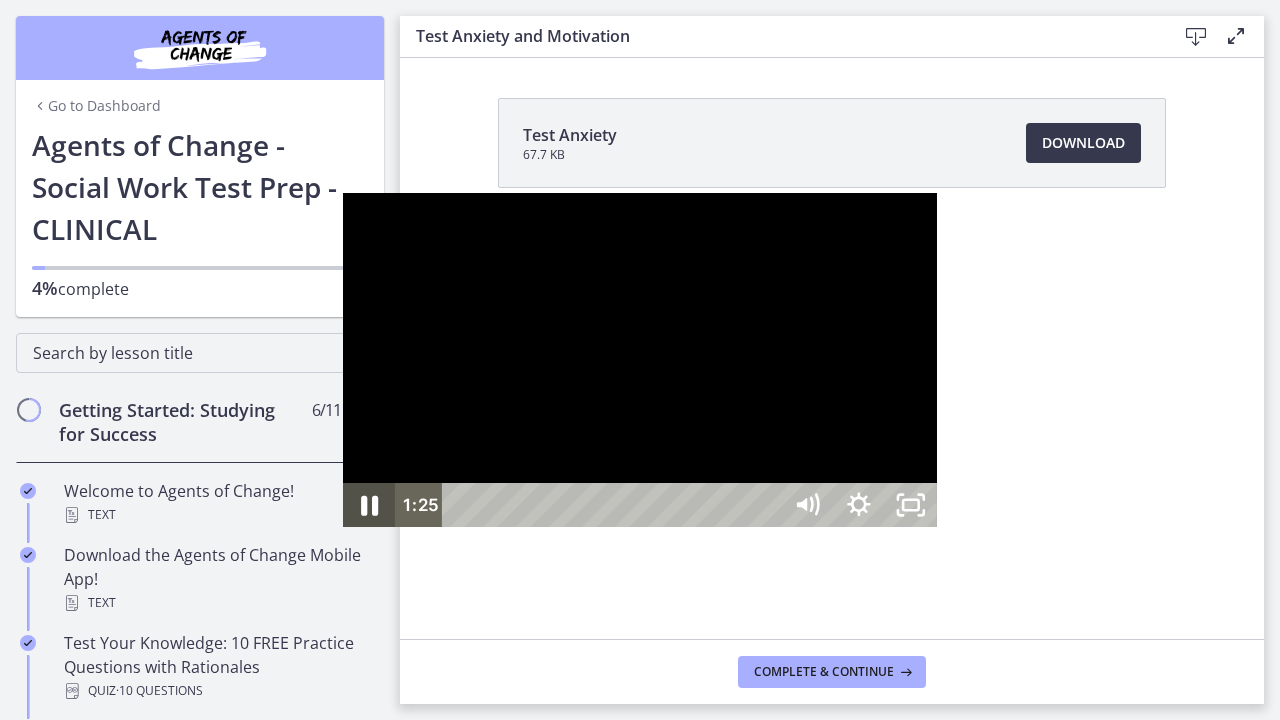 click 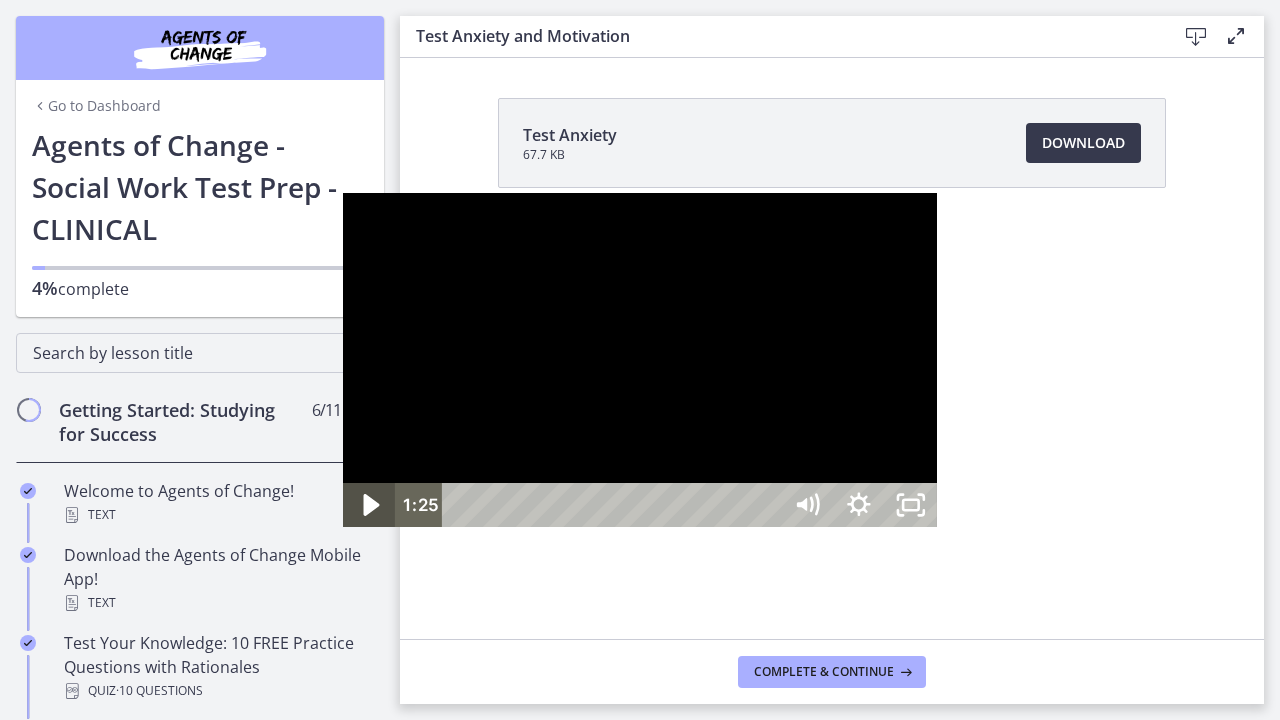 click 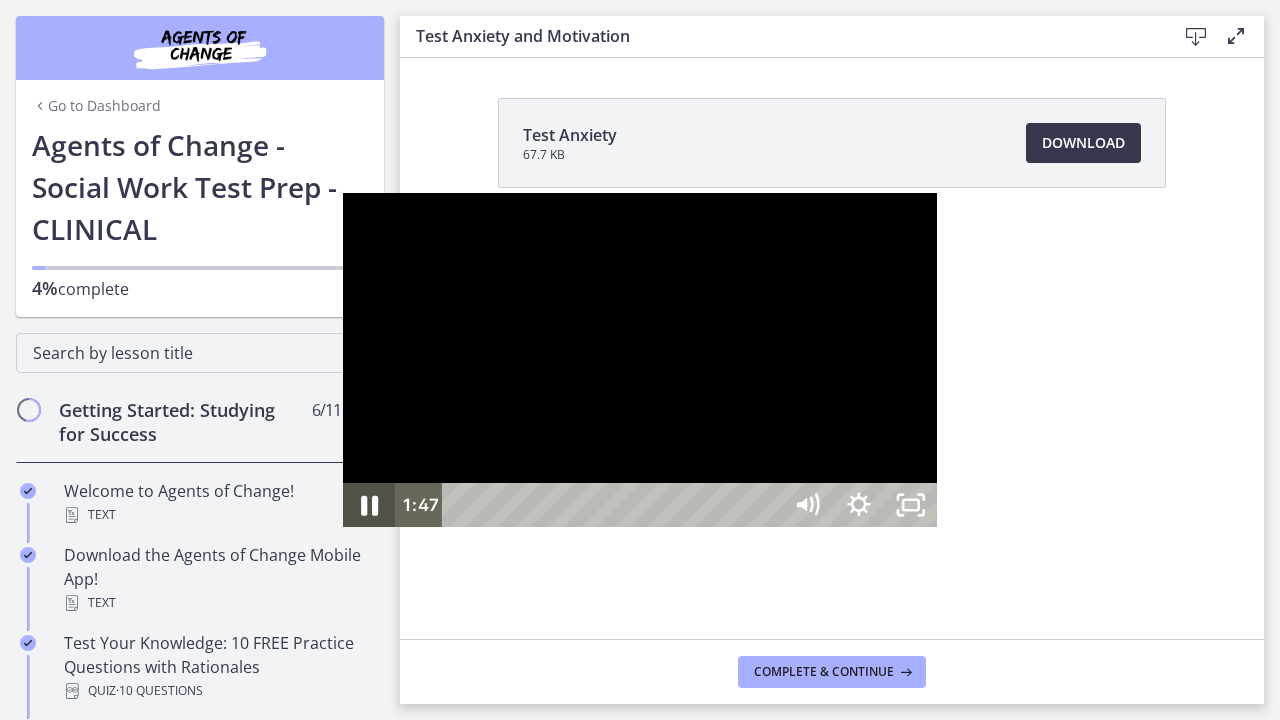 click 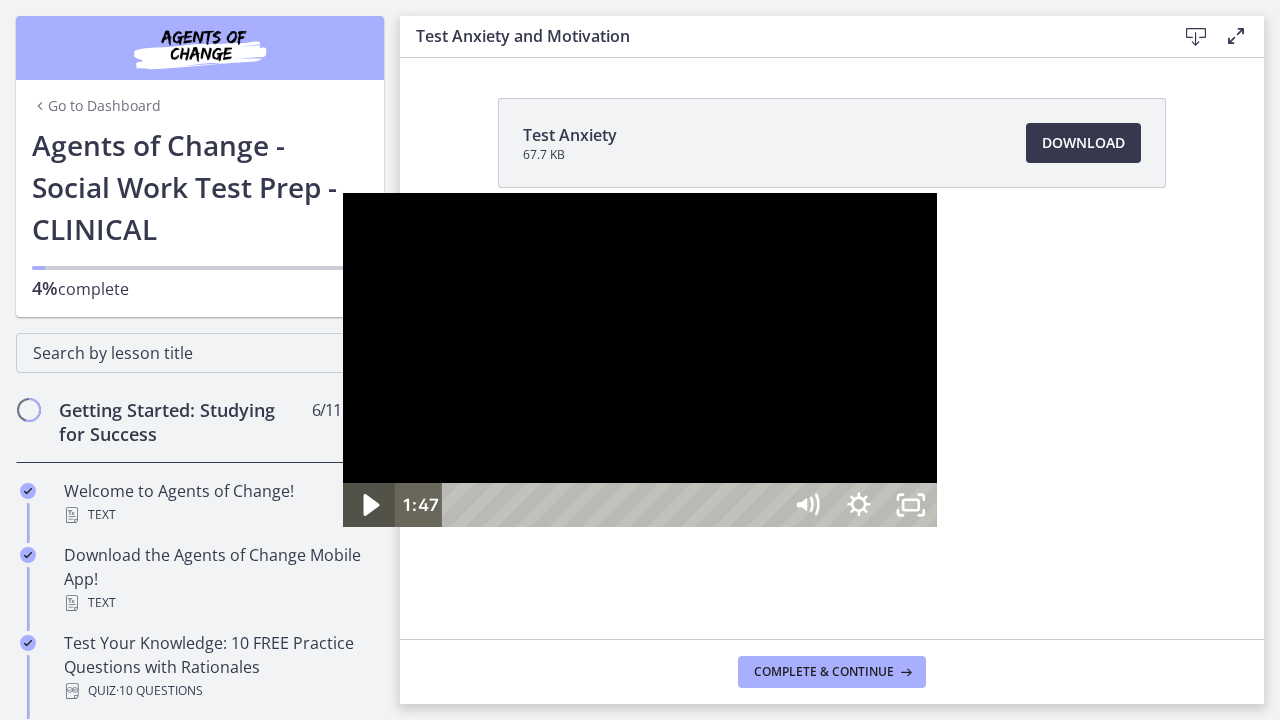 click 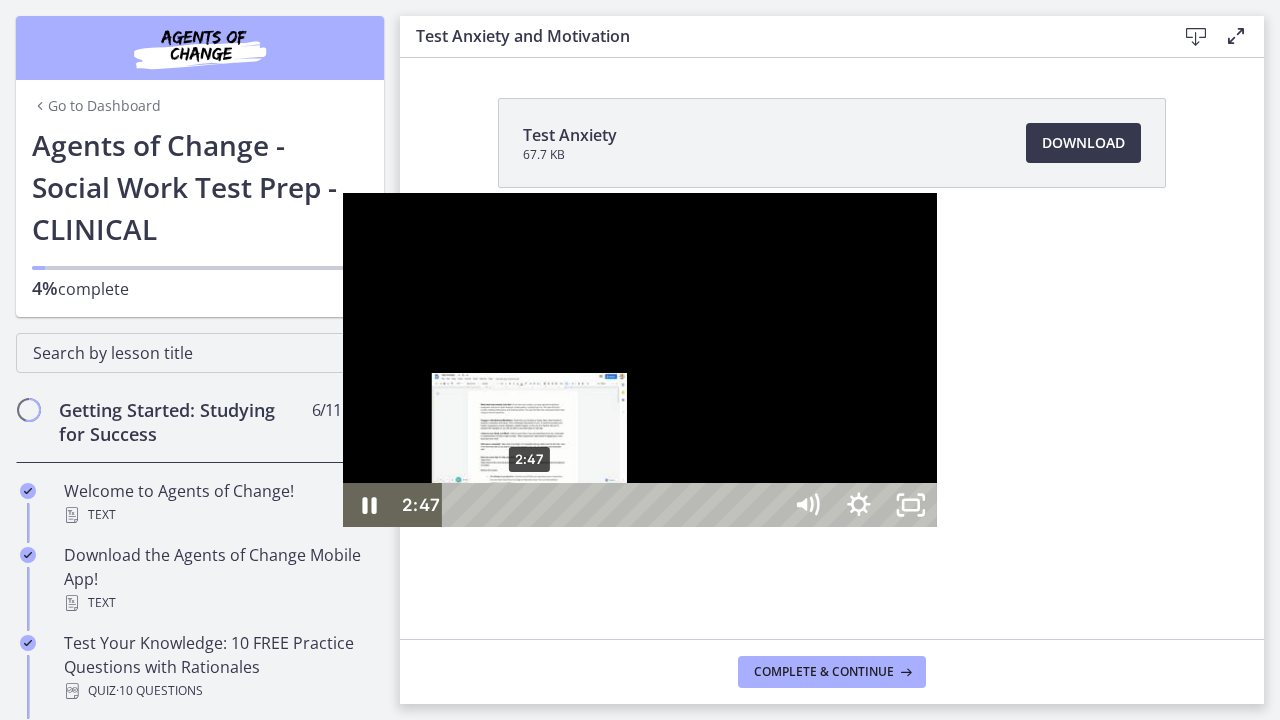 click on "2:47" at bounding box center (614, 505) 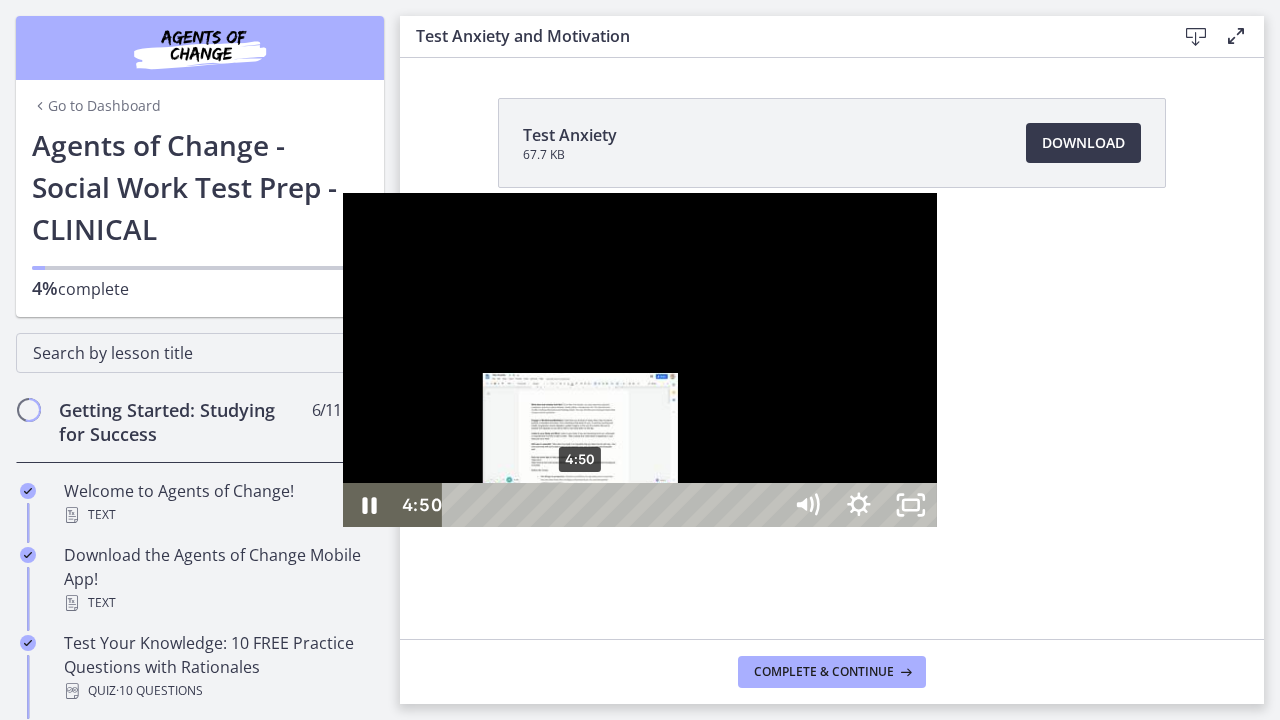 click on "4:50" at bounding box center [614, 505] 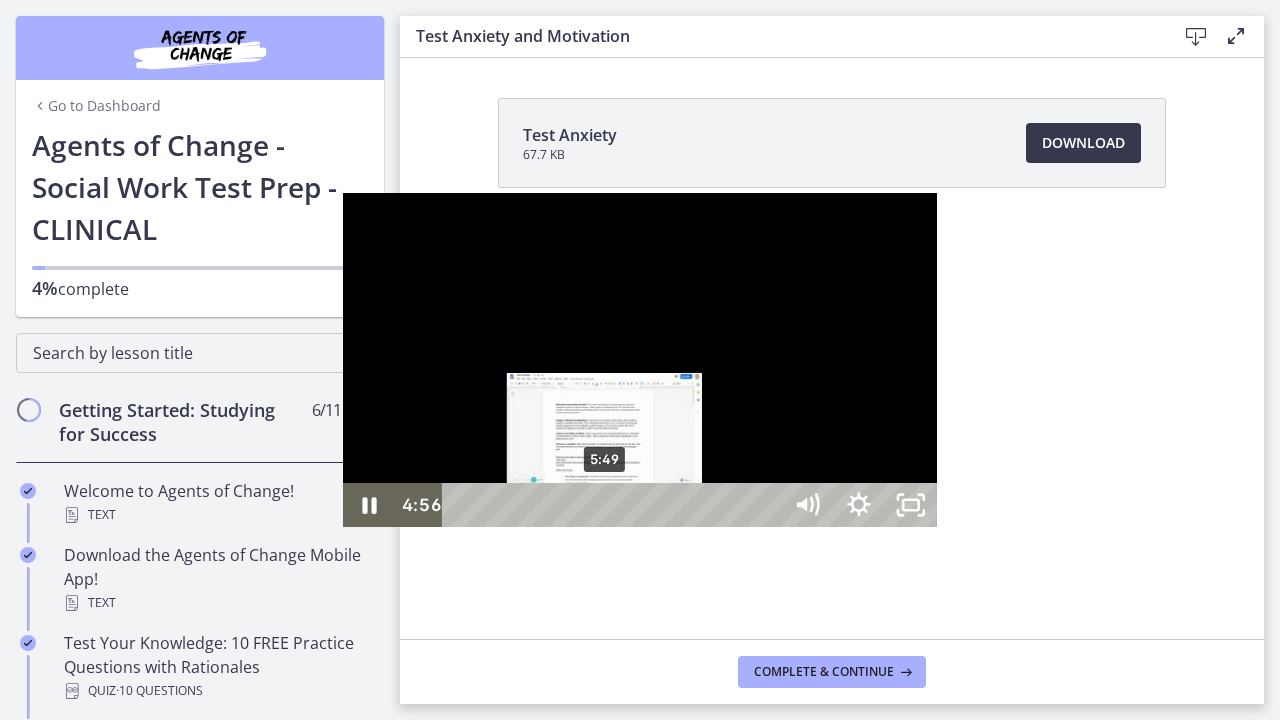 click on "5:49" at bounding box center (614, 505) 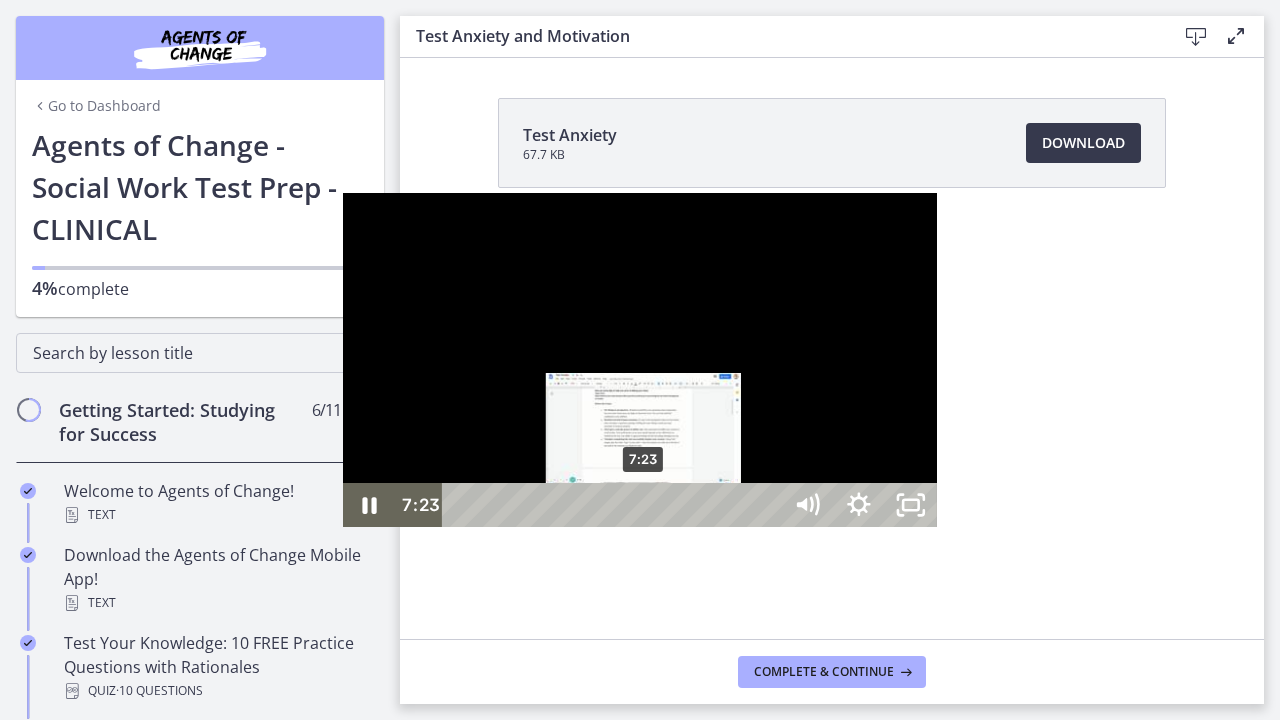 click on "7:23" at bounding box center [614, 505] 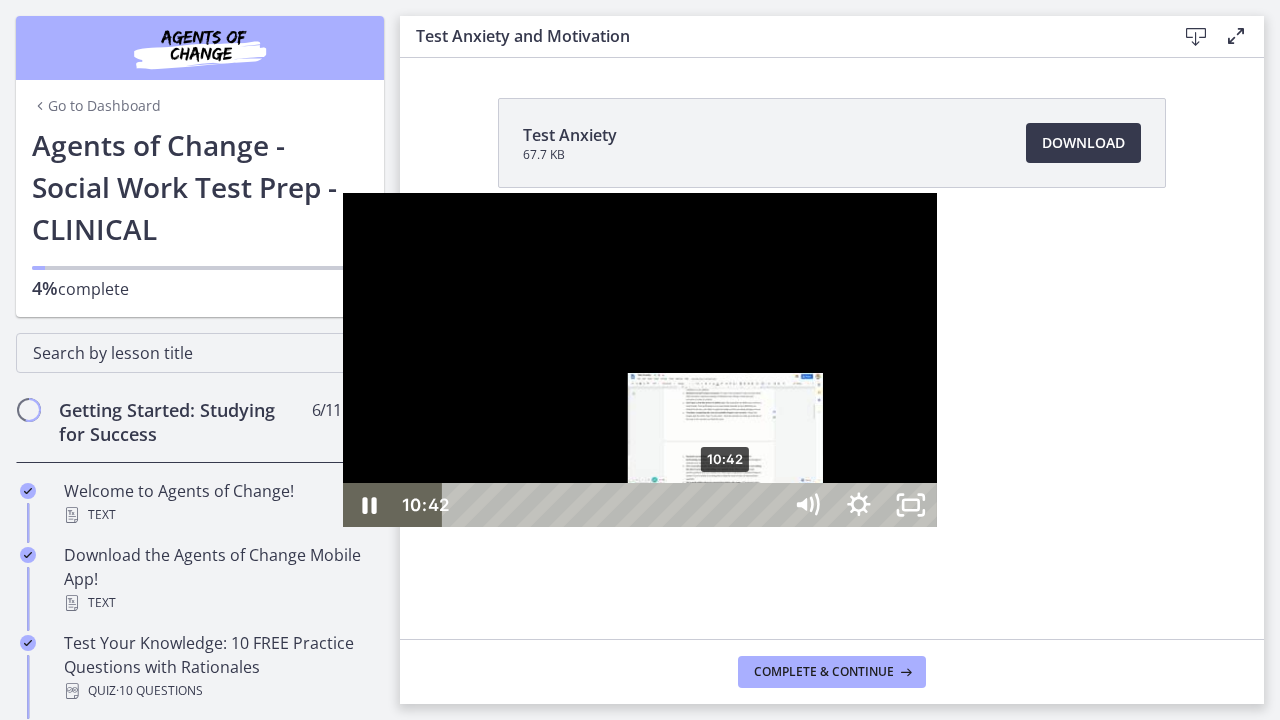 click on "10:42" at bounding box center [614, 505] 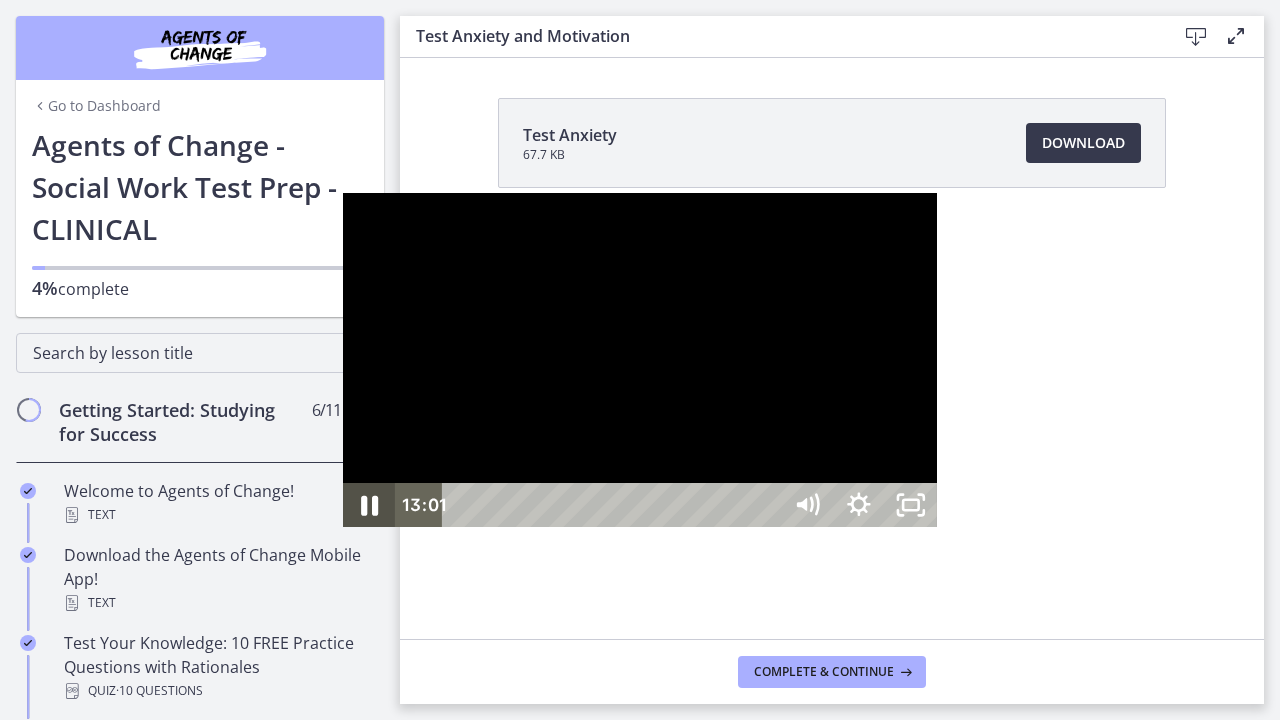 click 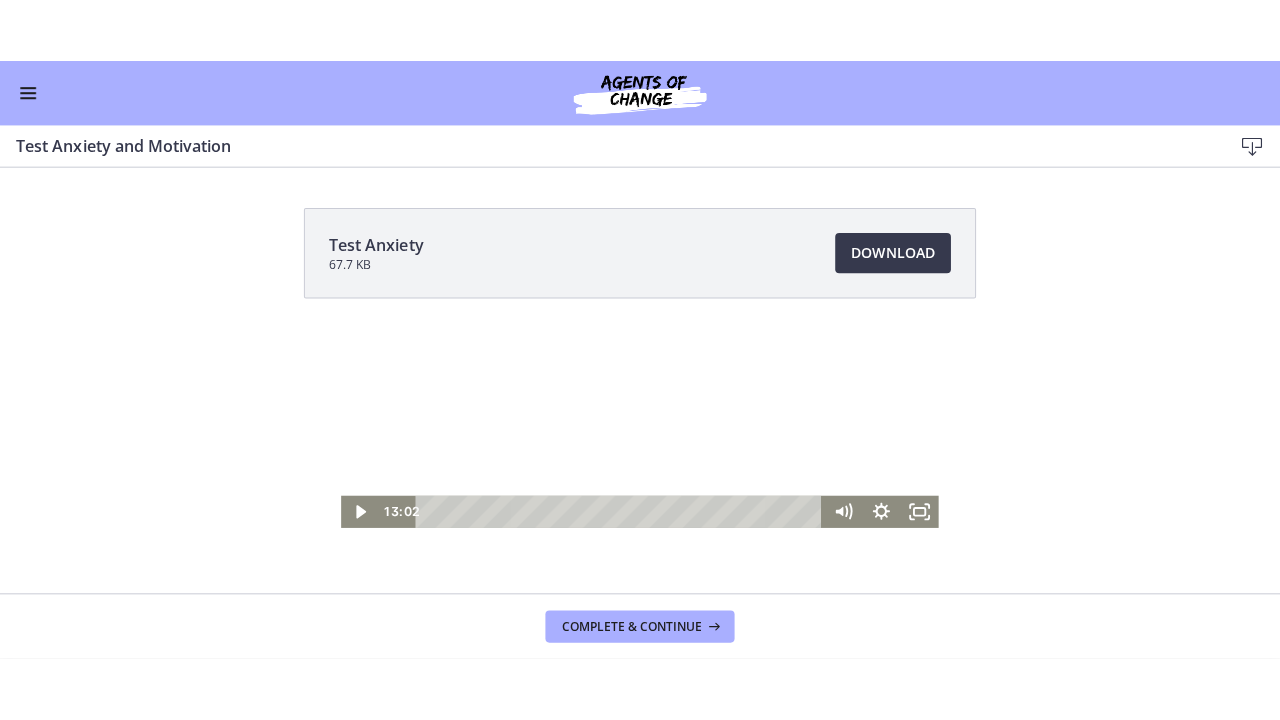scroll, scrollTop: 142, scrollLeft: 0, axis: vertical 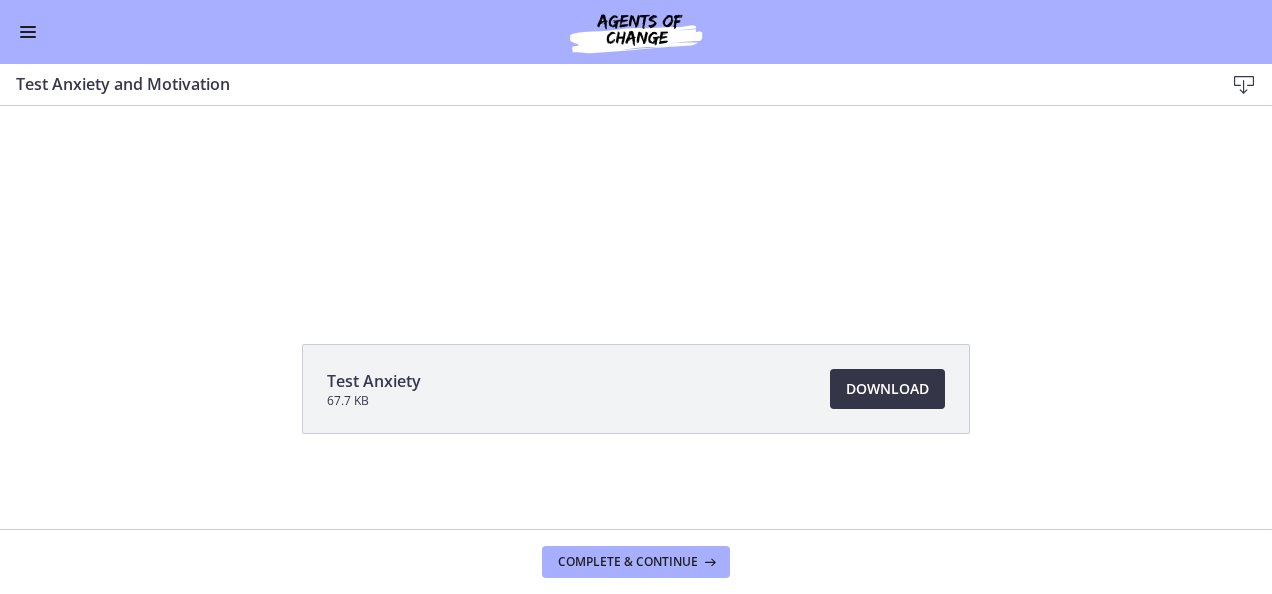click on "Download
Opens in a new window" at bounding box center [887, 389] 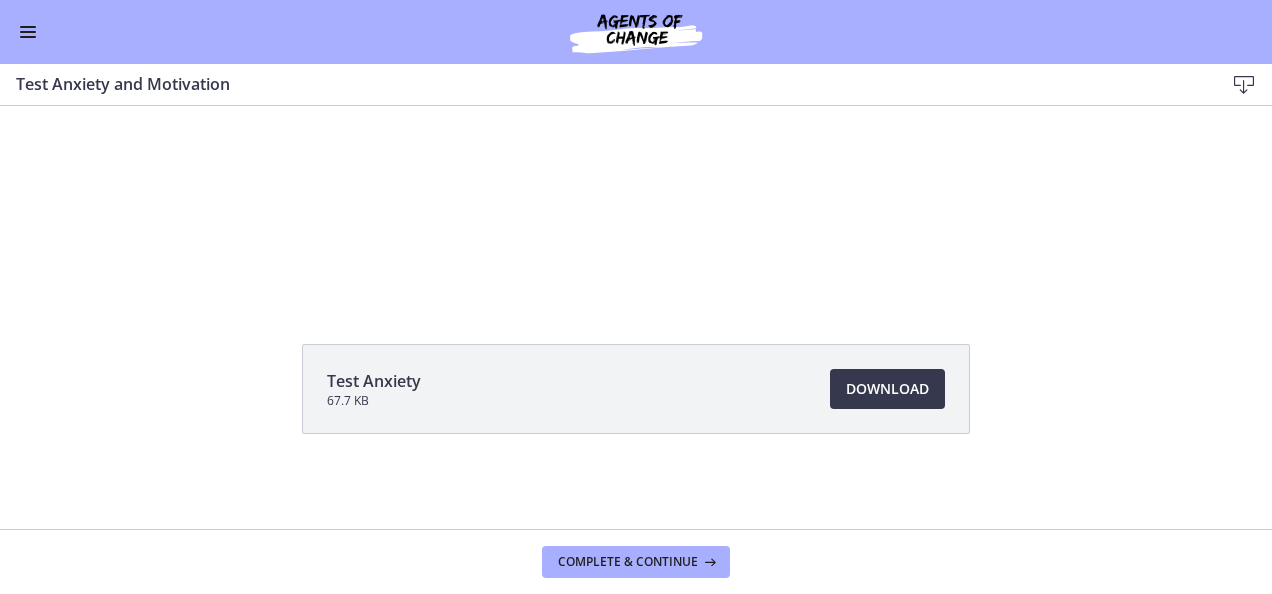 click at bounding box center (636, 131) 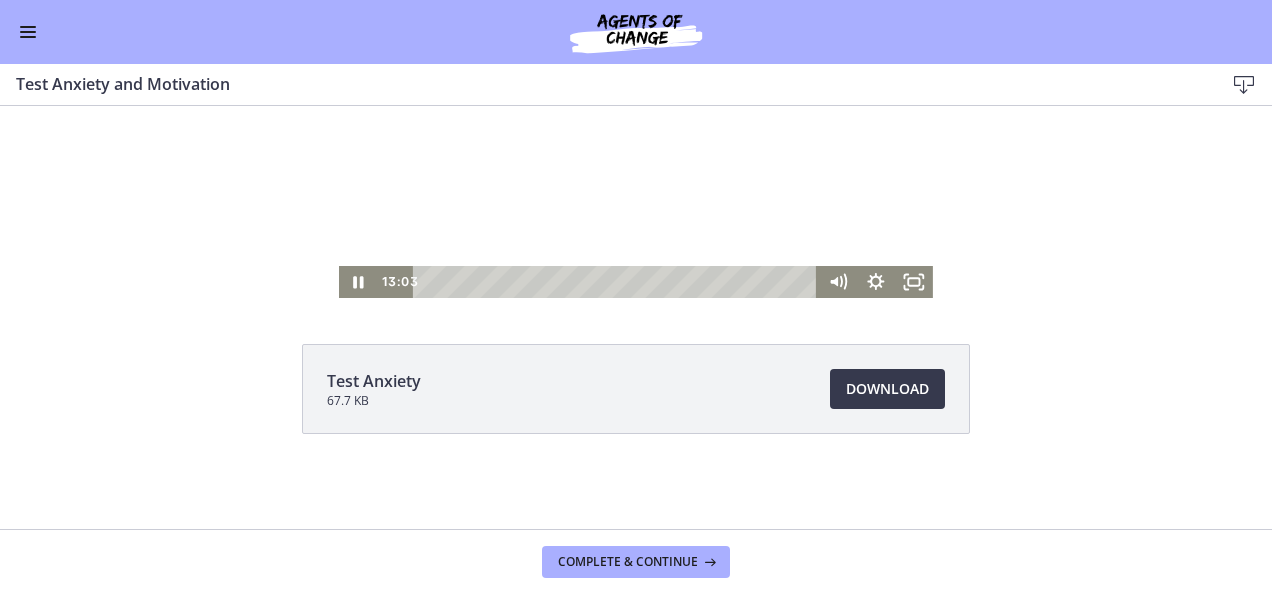 click 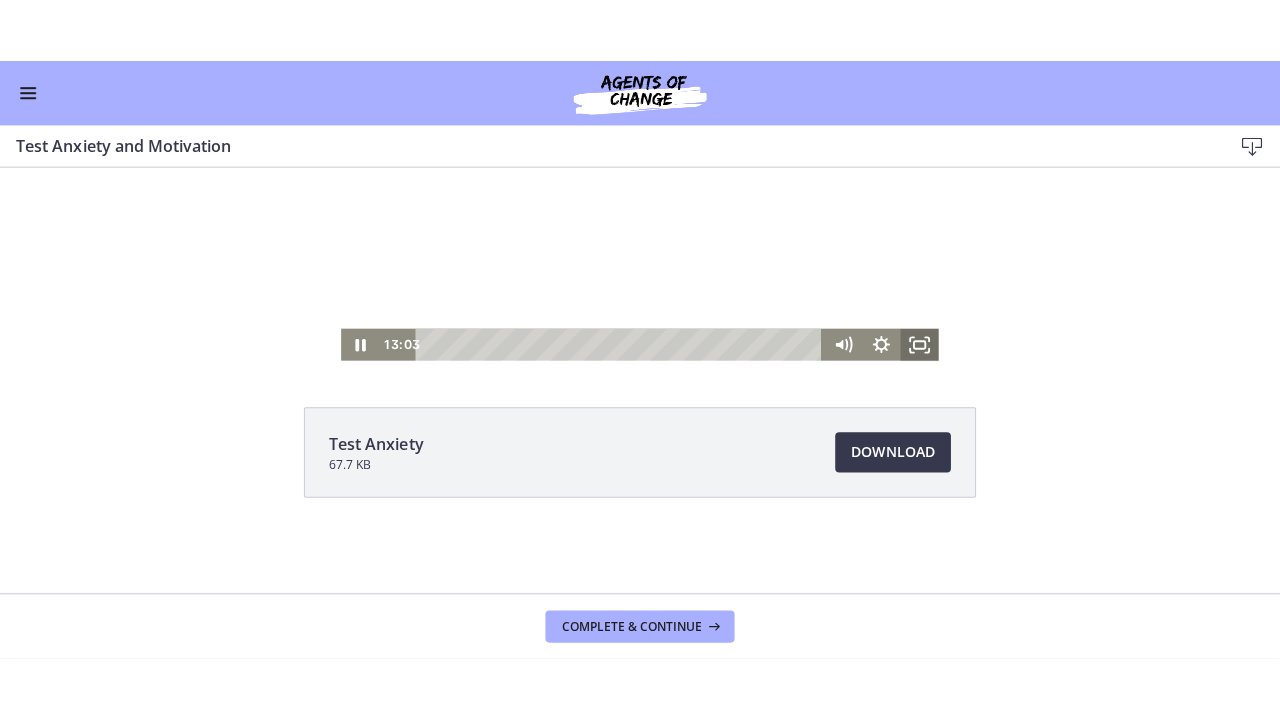 scroll, scrollTop: 0, scrollLeft: 0, axis: both 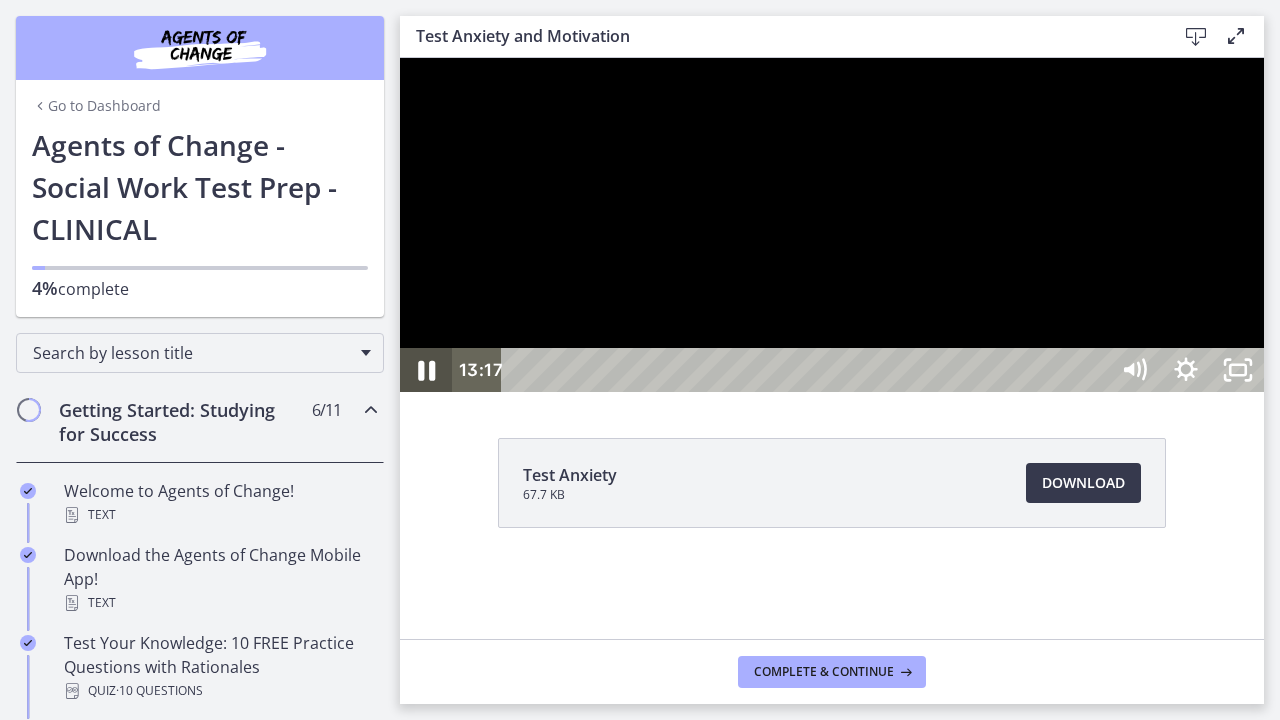 click 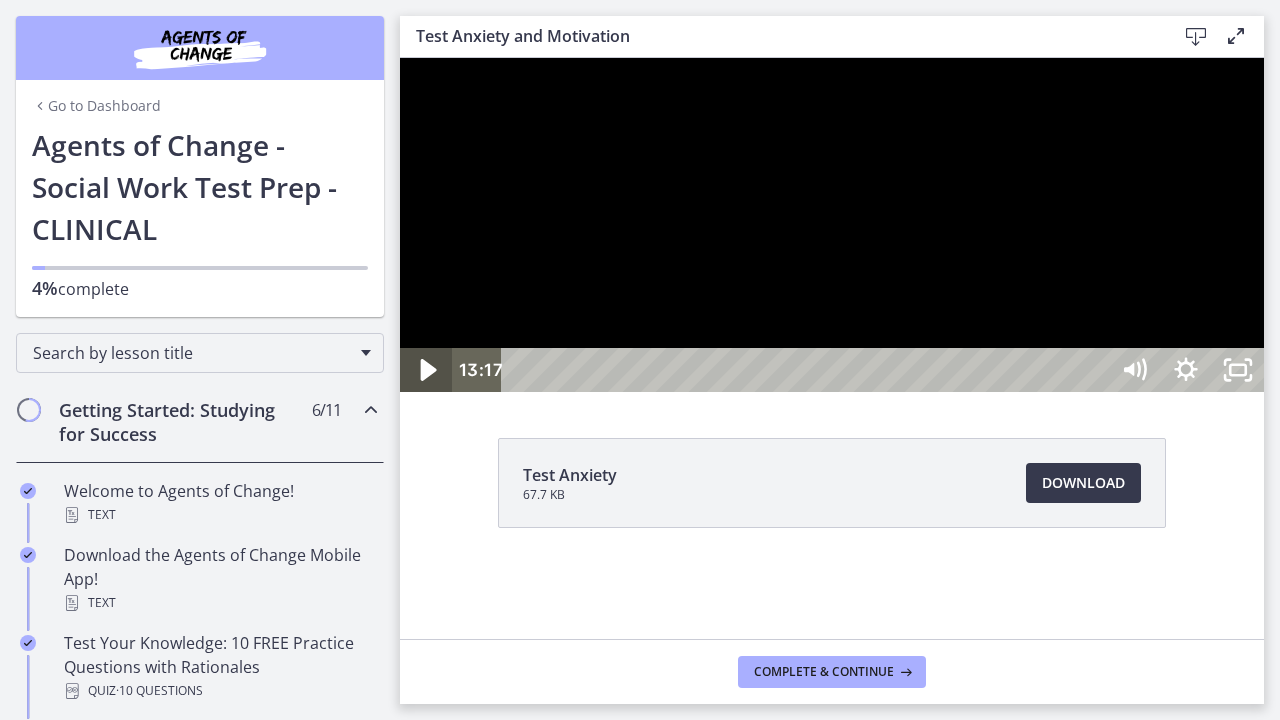 click 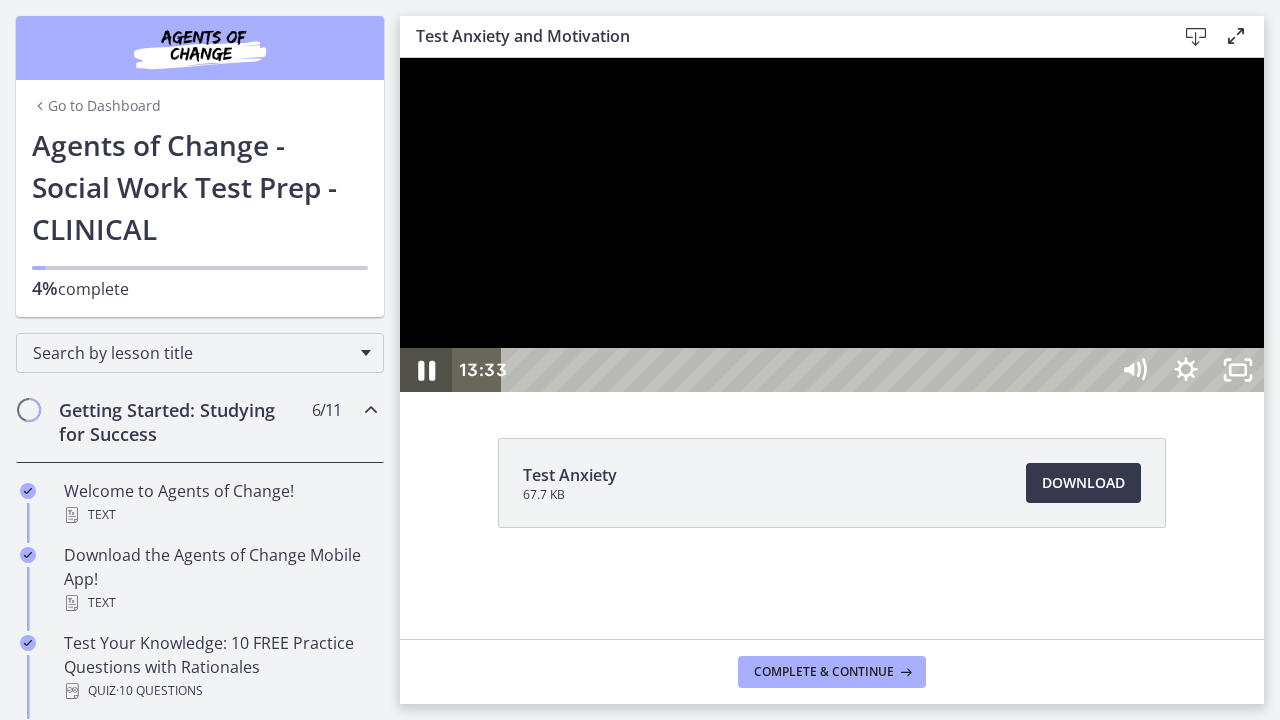 click 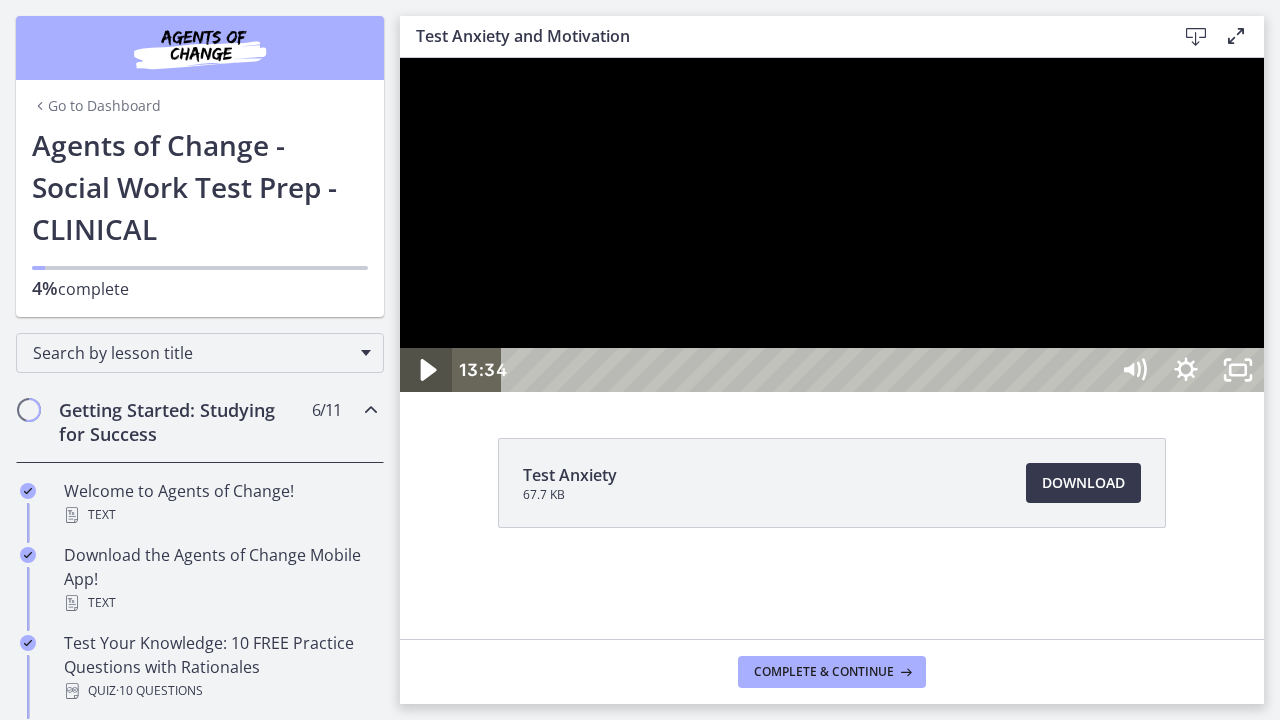 click 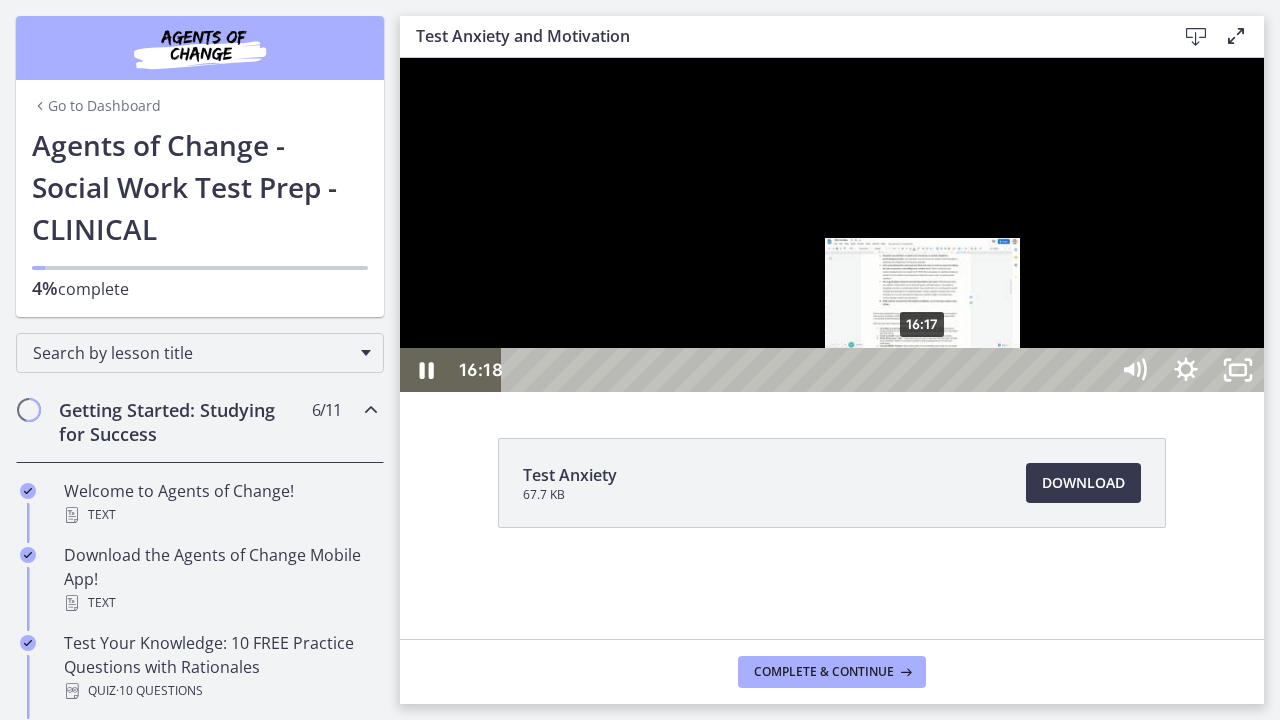 click on "16:17" at bounding box center [807, 370] 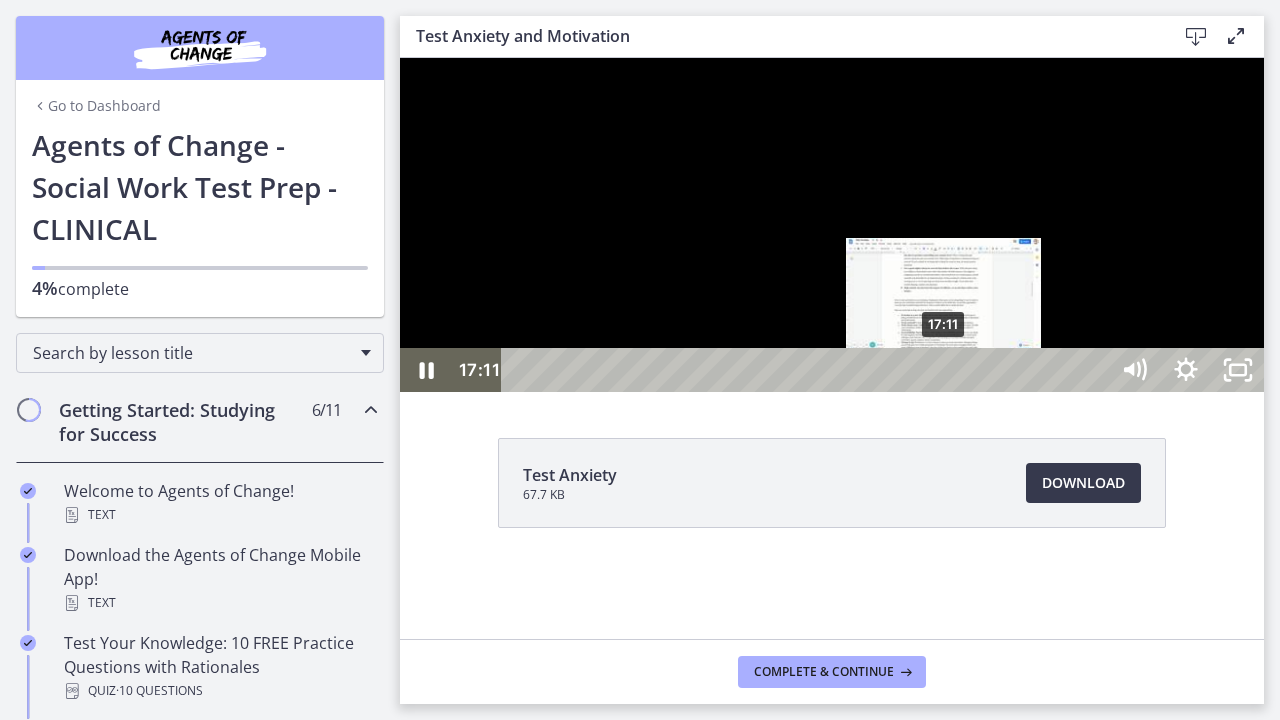 click on "17:11" at bounding box center (807, 370) 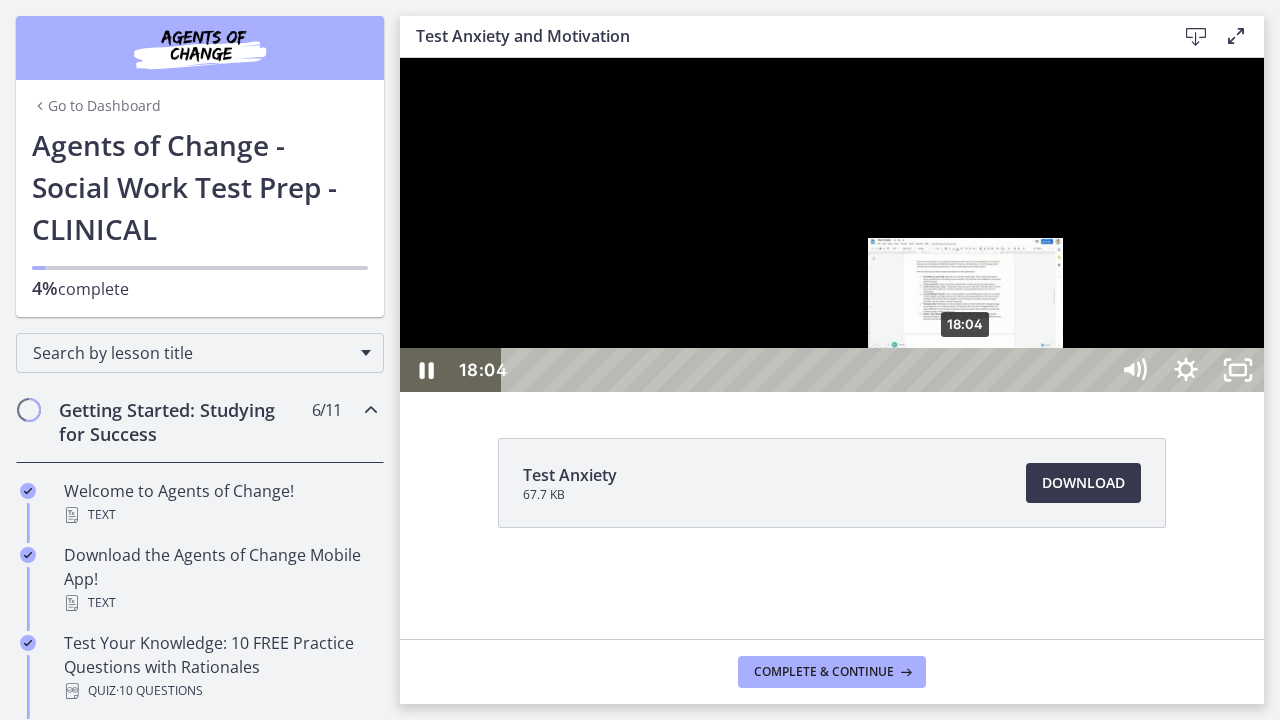 click on "18:04" at bounding box center [807, 370] 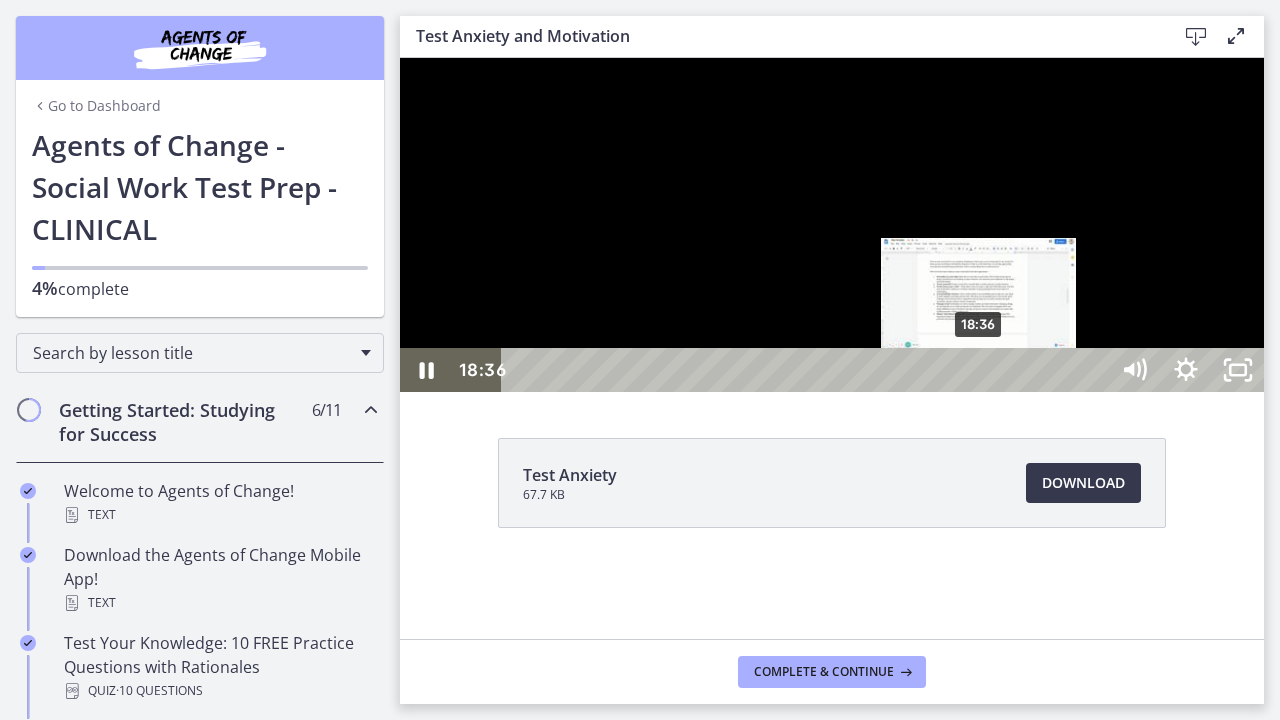 click on "18:36" at bounding box center [807, 370] 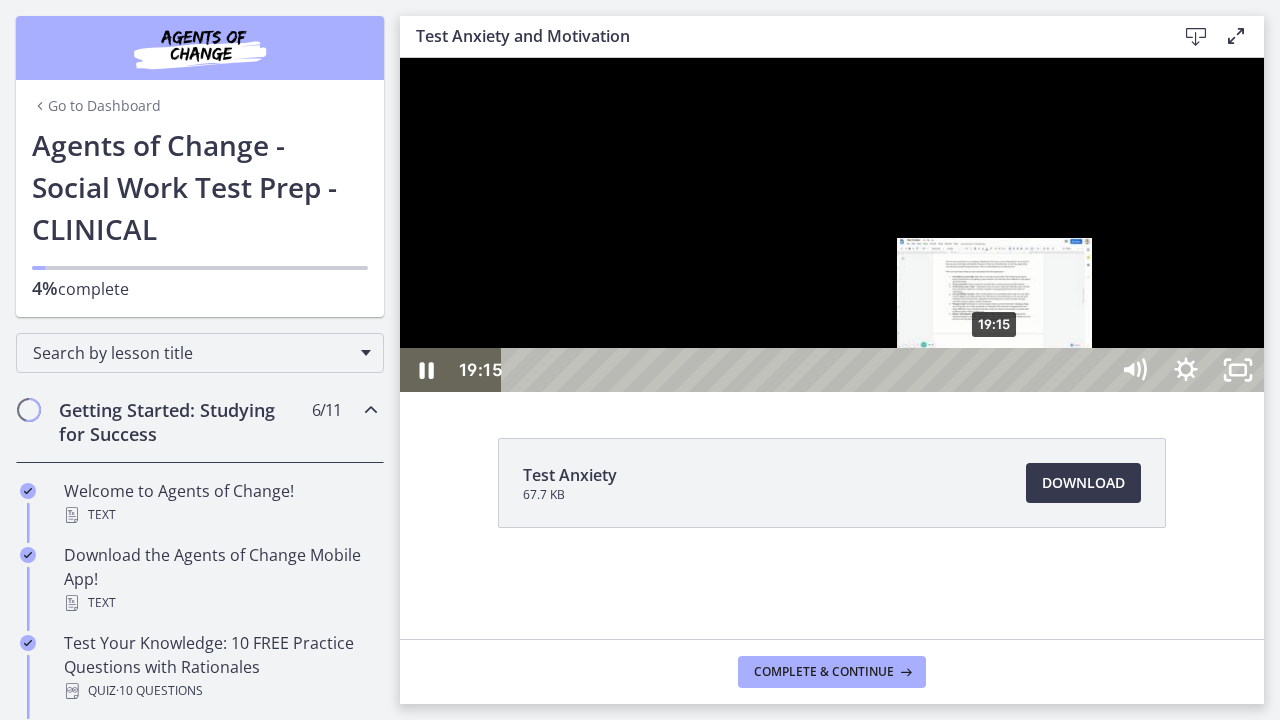 click on "19:15" at bounding box center [807, 370] 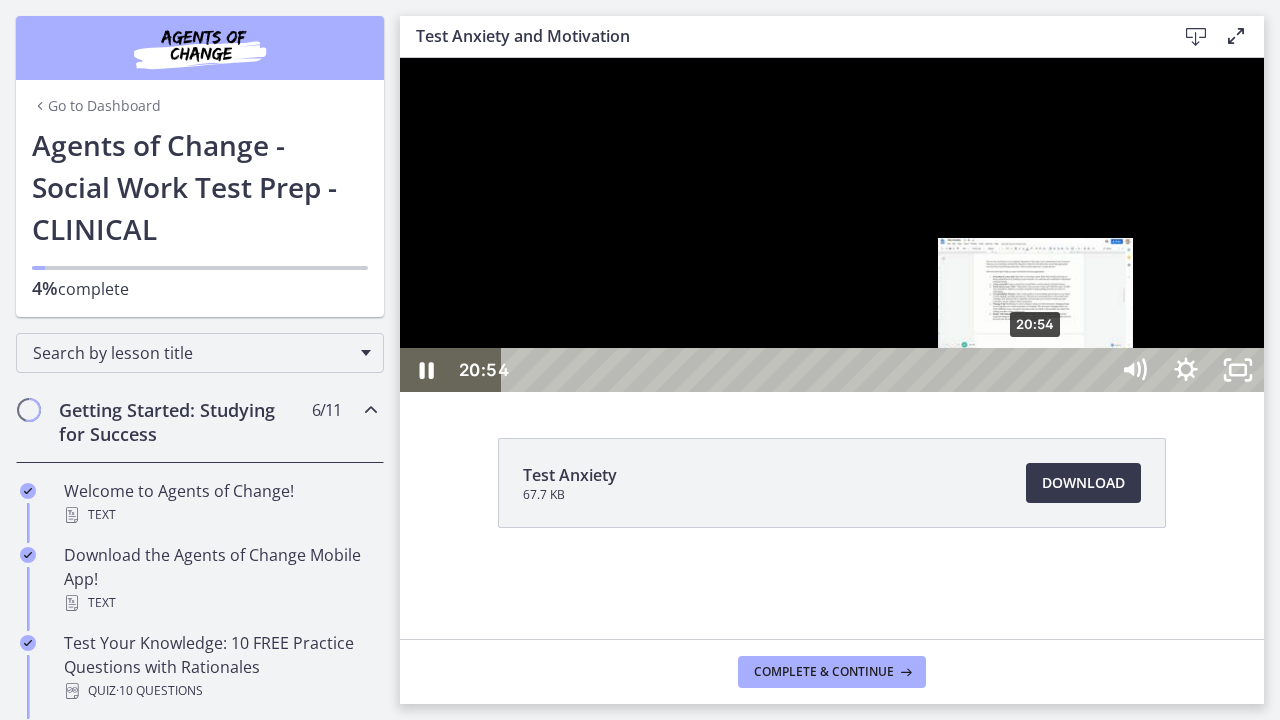 click on "20:54" at bounding box center [807, 370] 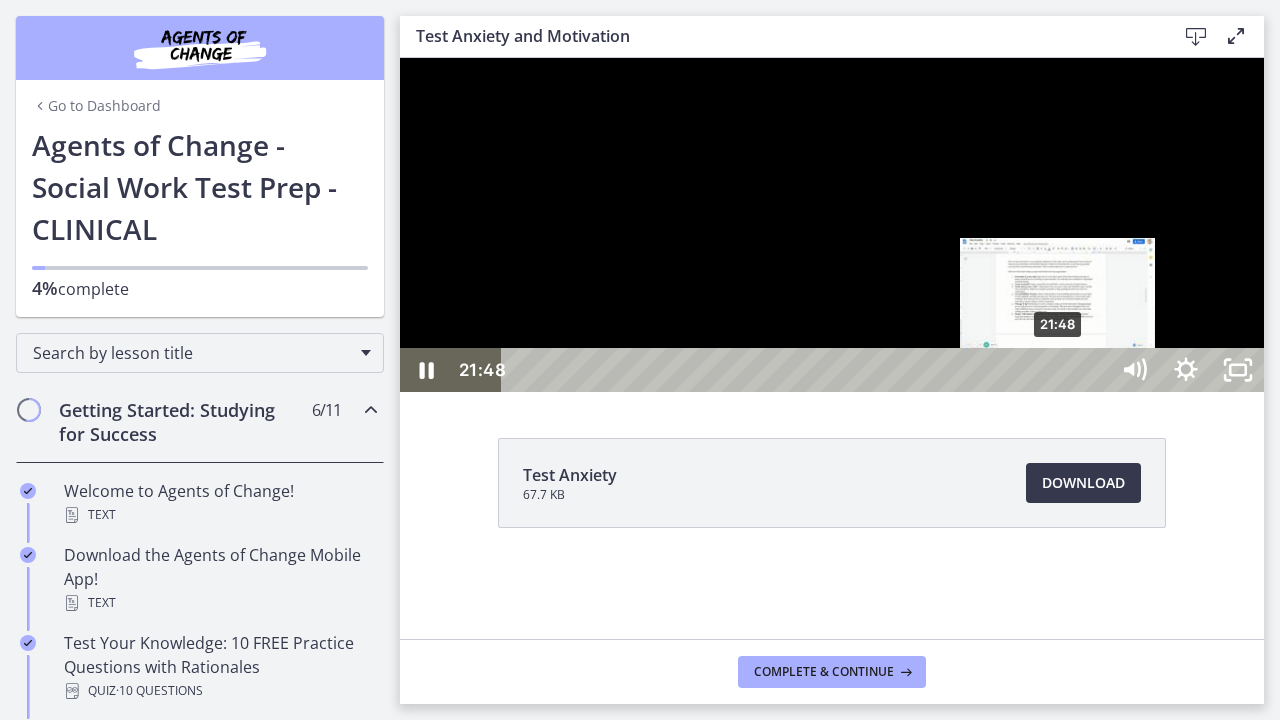 click on "21:48" at bounding box center (807, 370) 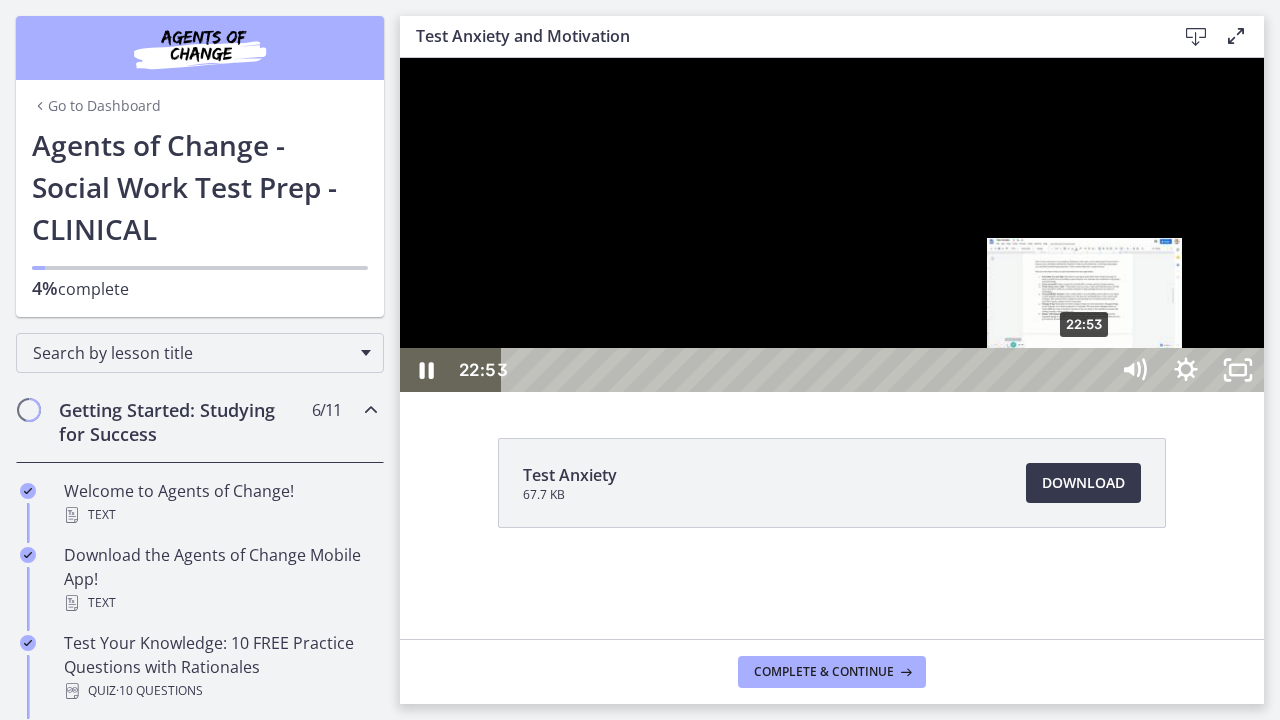 click on "22:53" at bounding box center (807, 370) 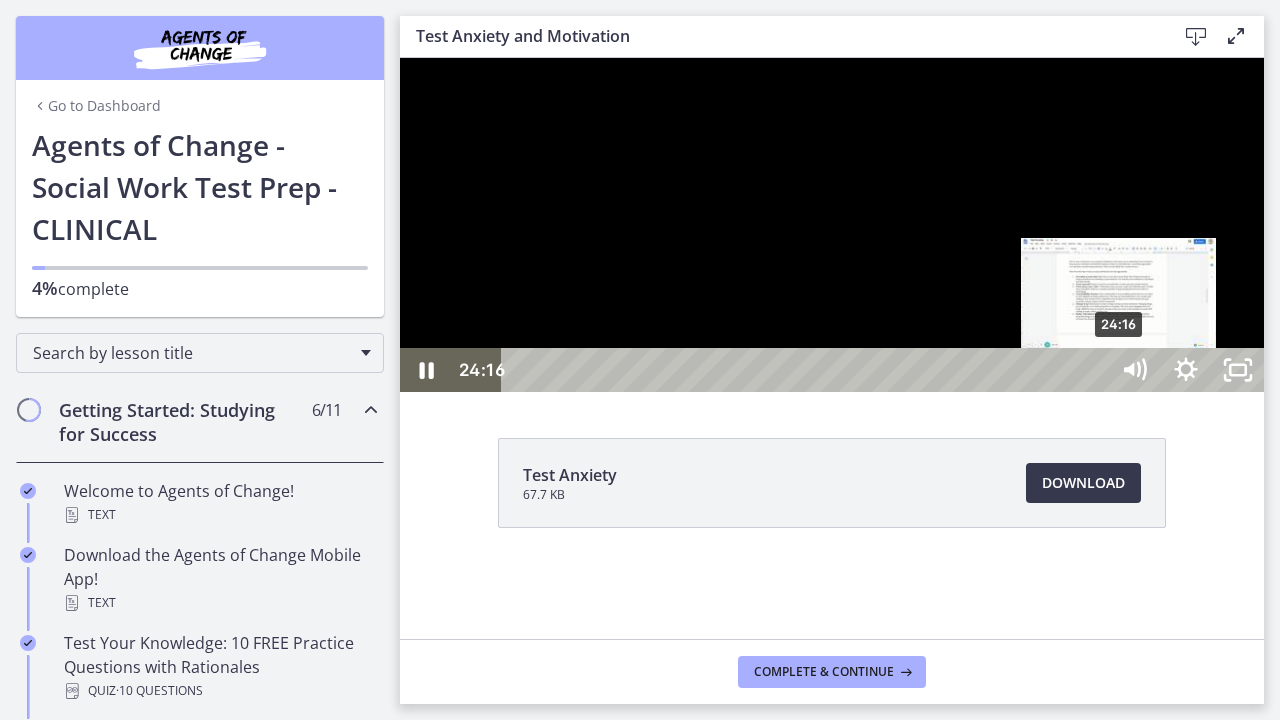click on "24:16" at bounding box center (807, 370) 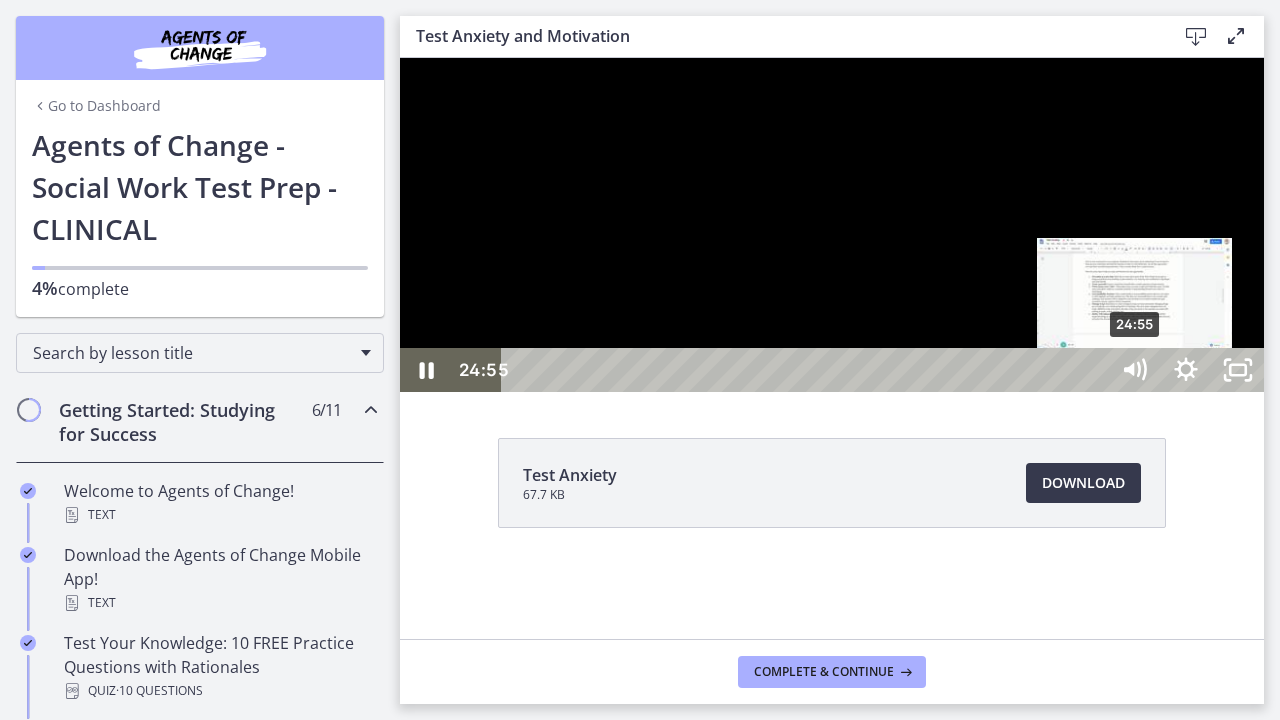 click on "24:55" at bounding box center [807, 370] 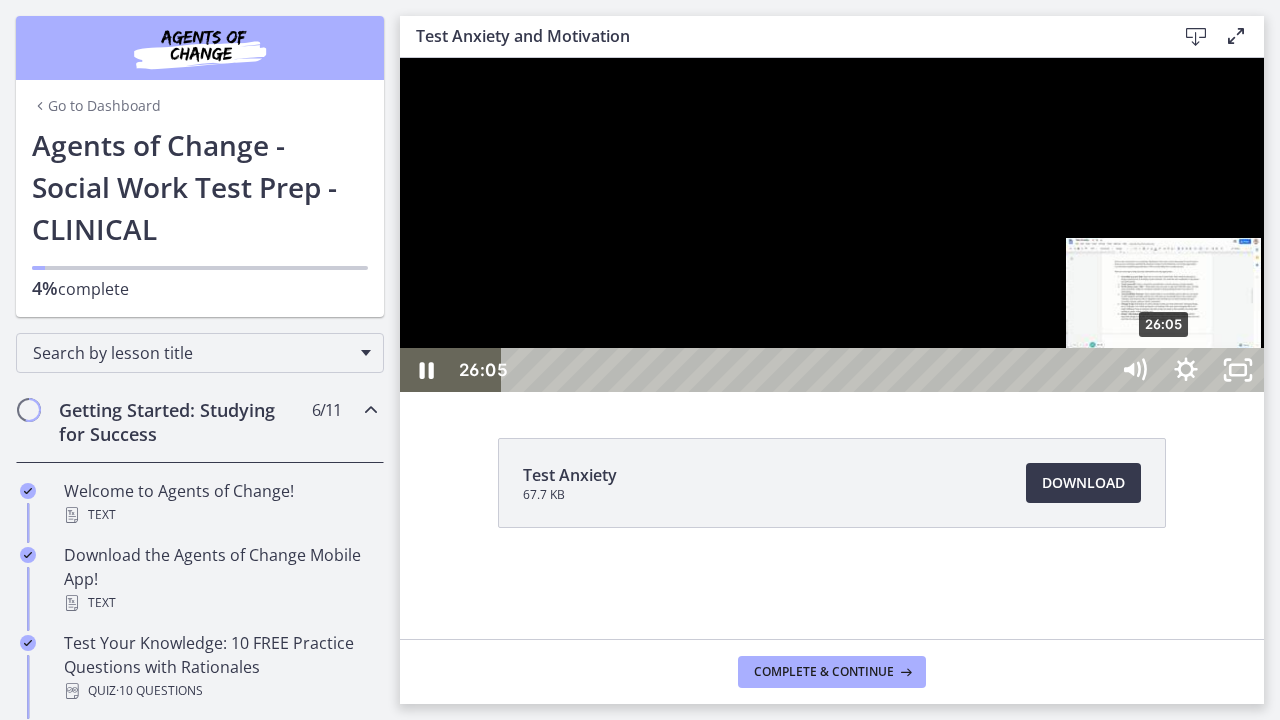 click on "26:05" at bounding box center [807, 370] 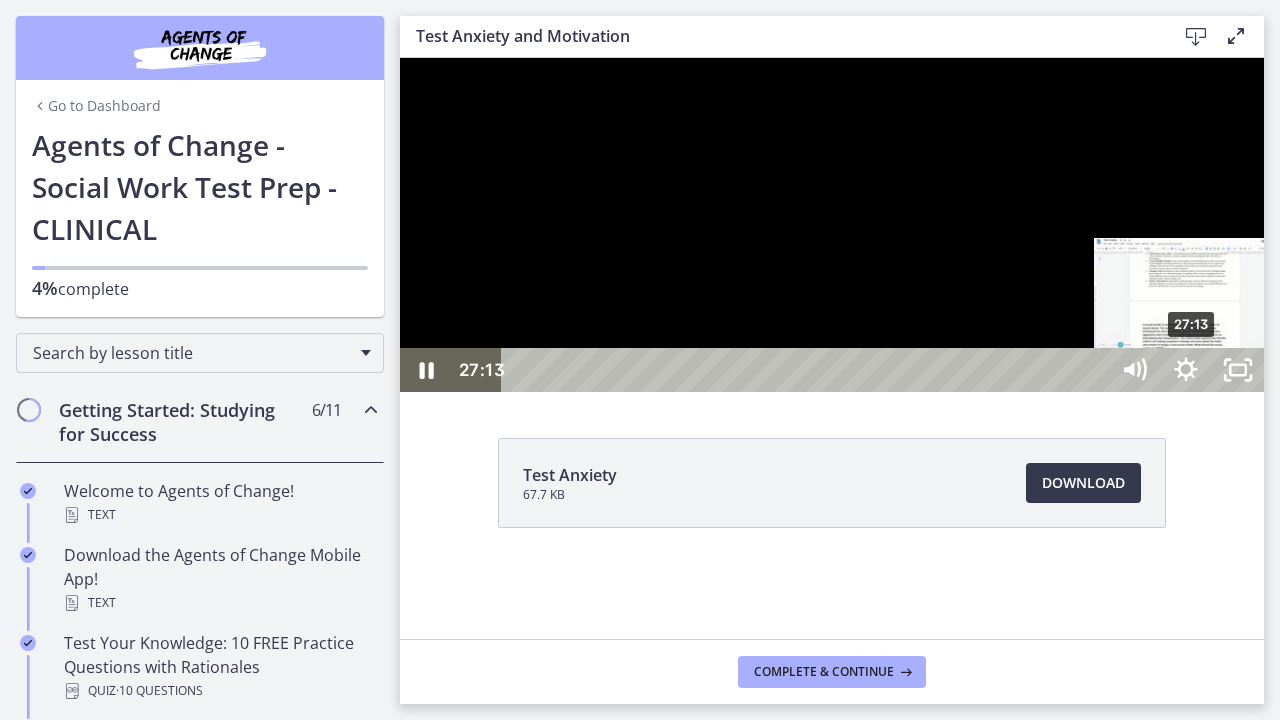 click on "27:13" at bounding box center (807, 370) 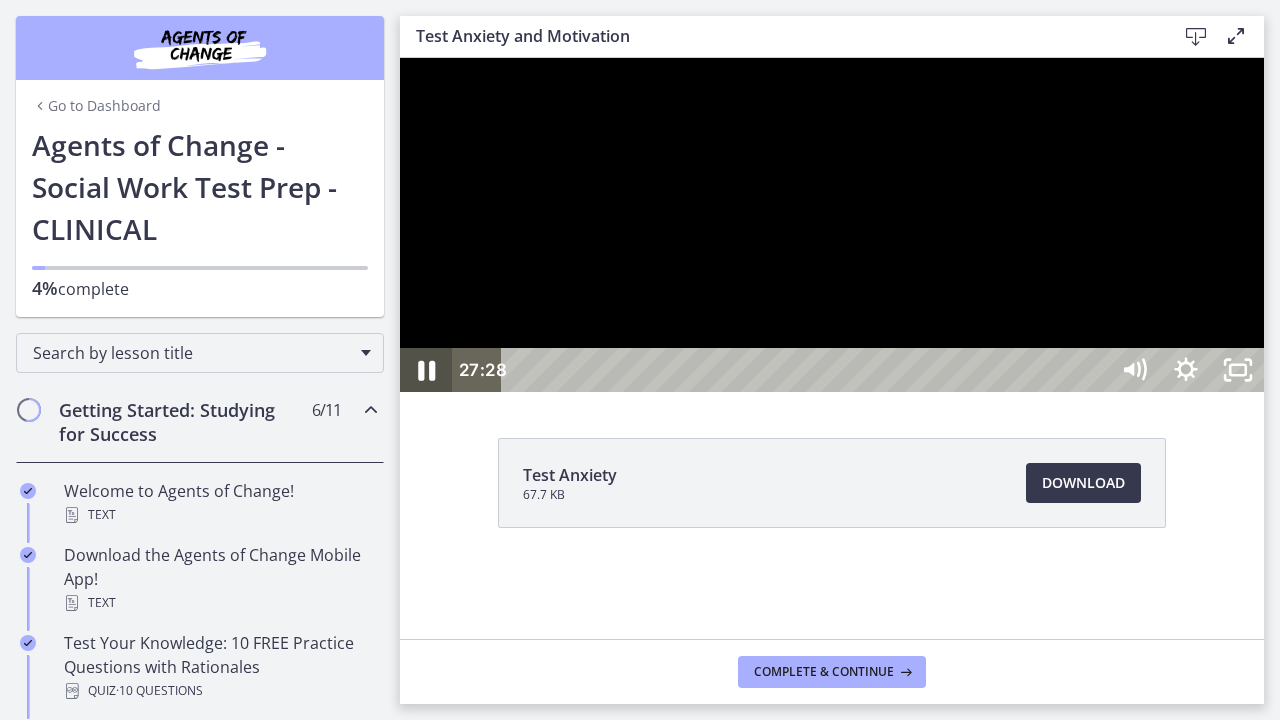 click 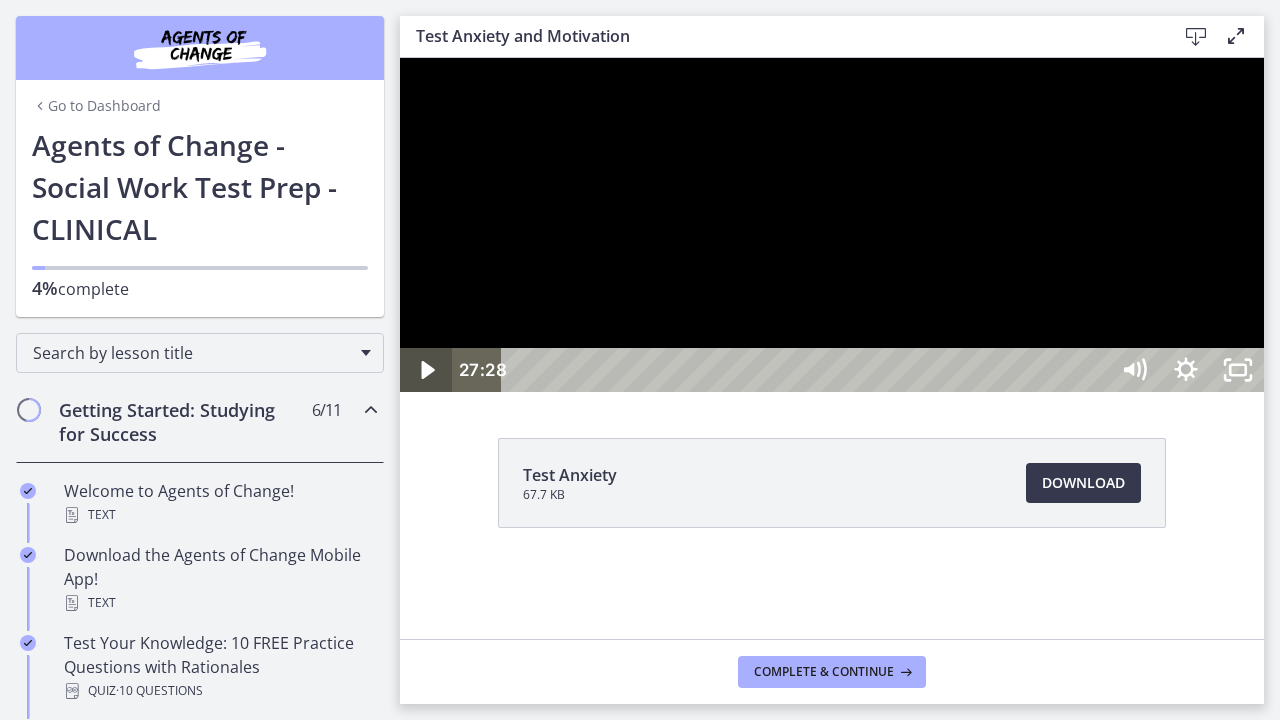 click 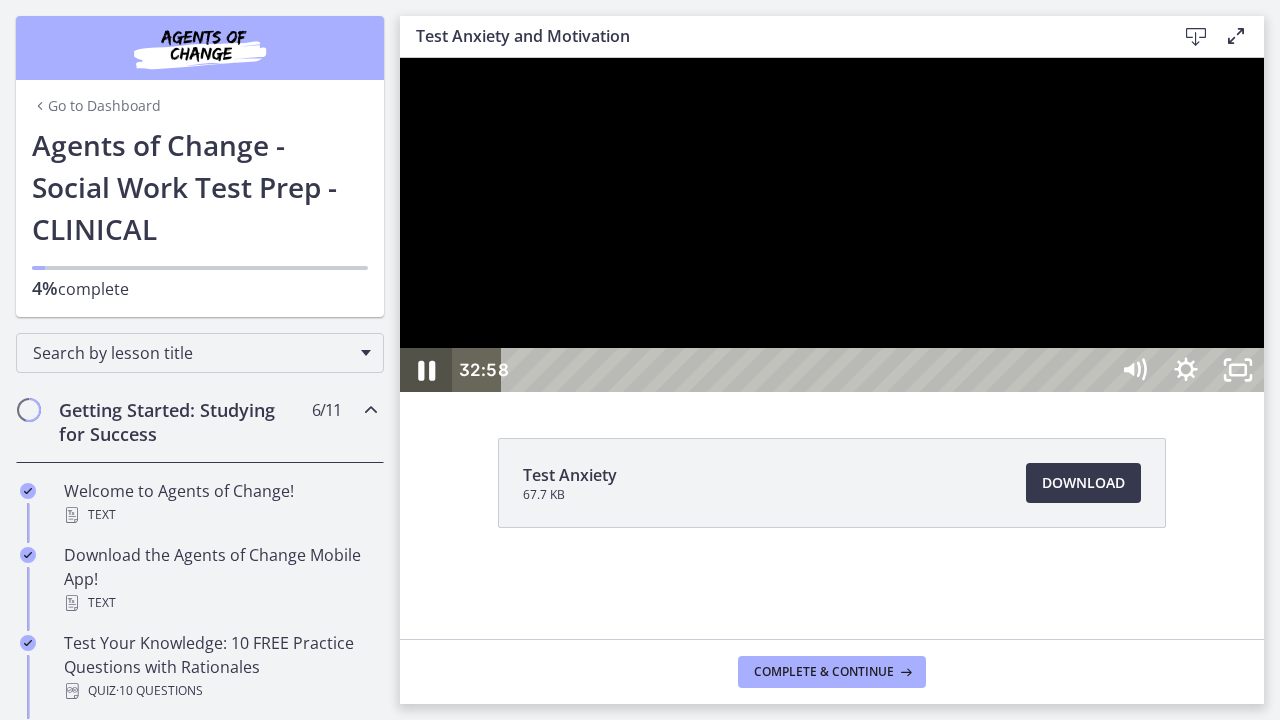 click 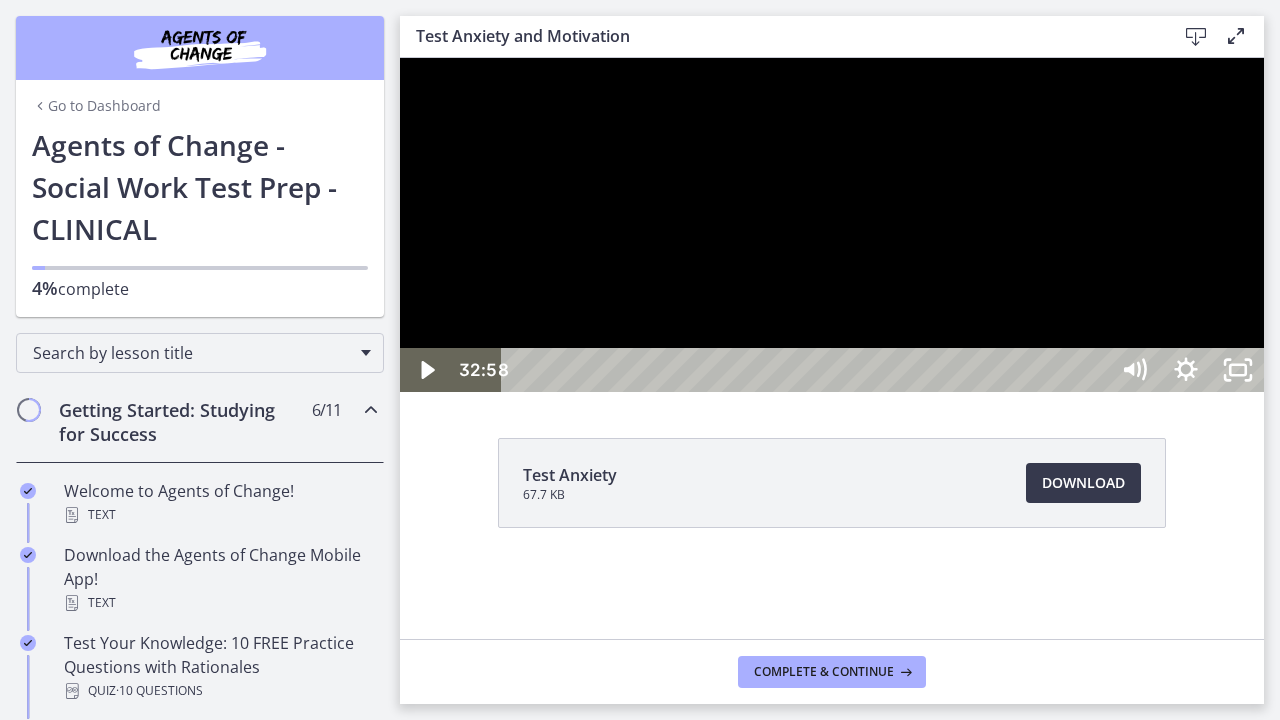 drag, startPoint x: 852, startPoint y: 198, endPoint x: 980, endPoint y: 216, distance: 129.25943 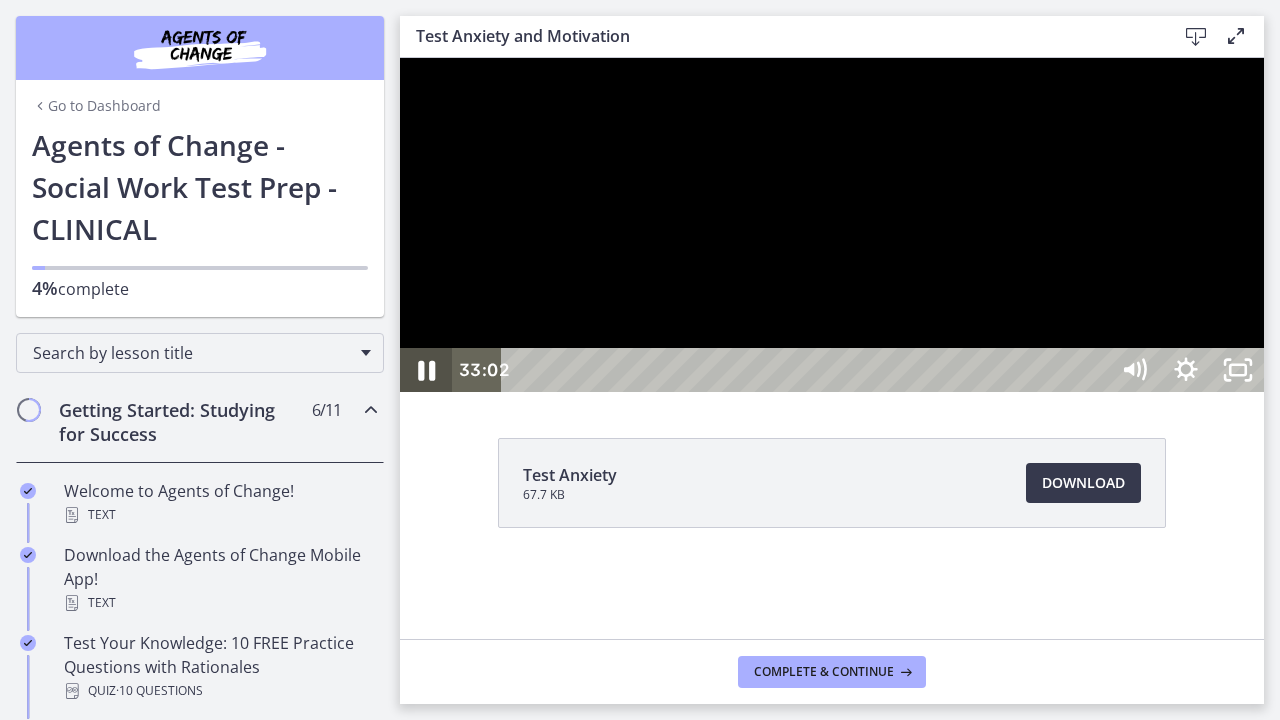 click 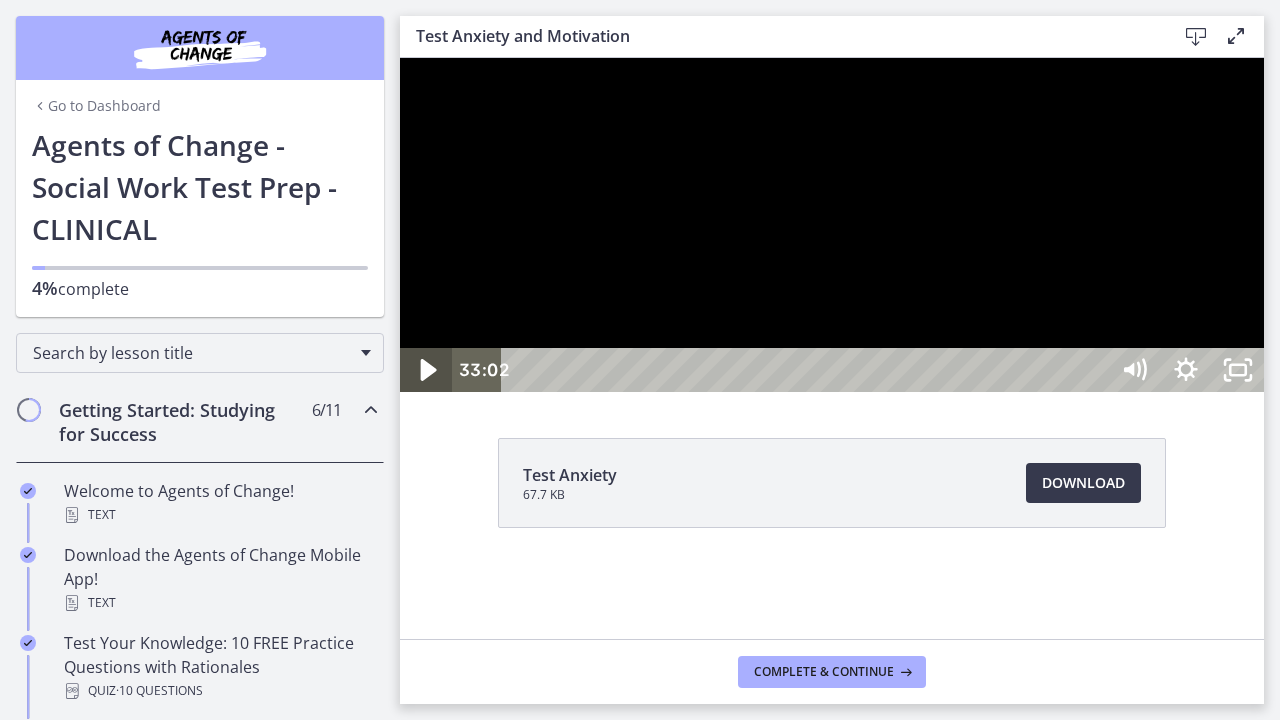 click 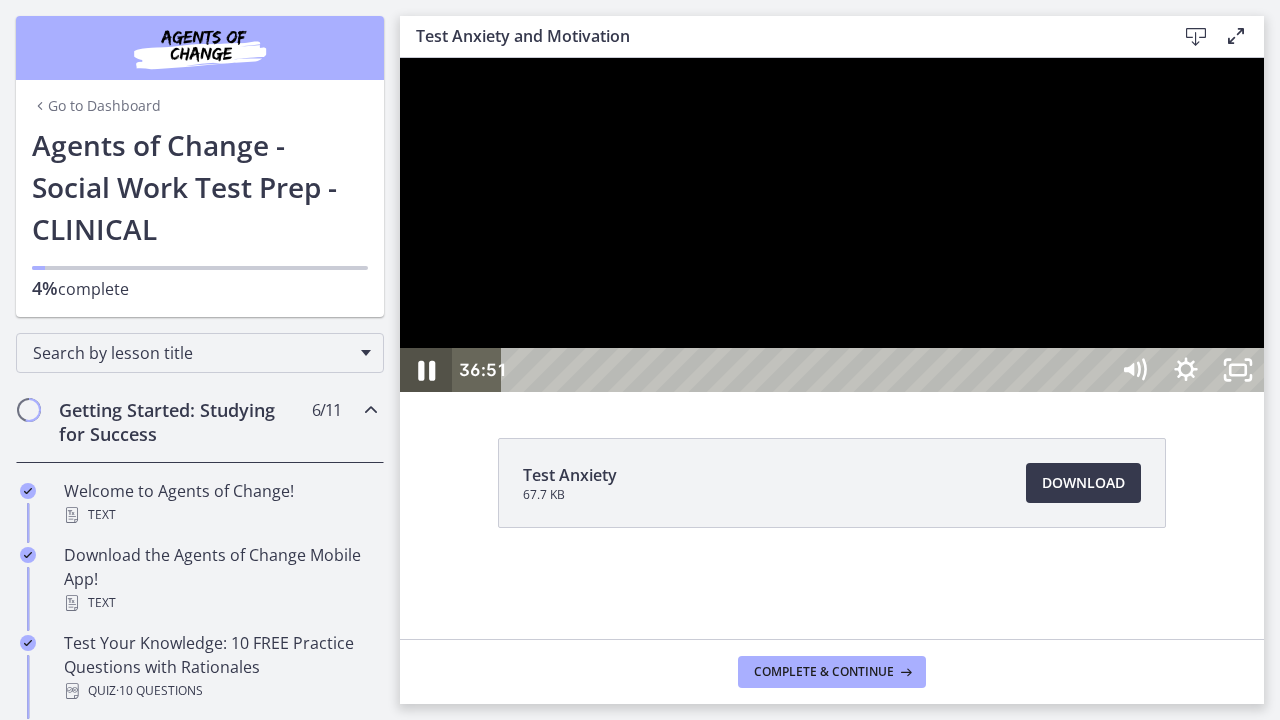click 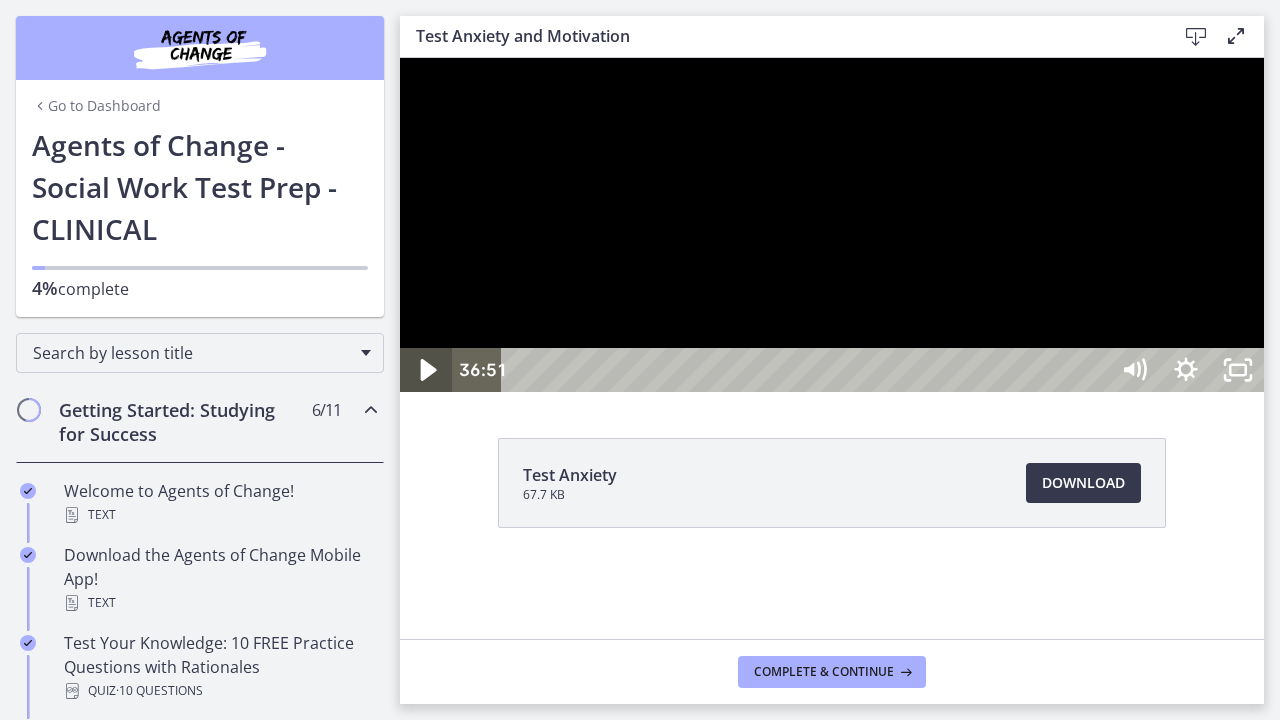 click 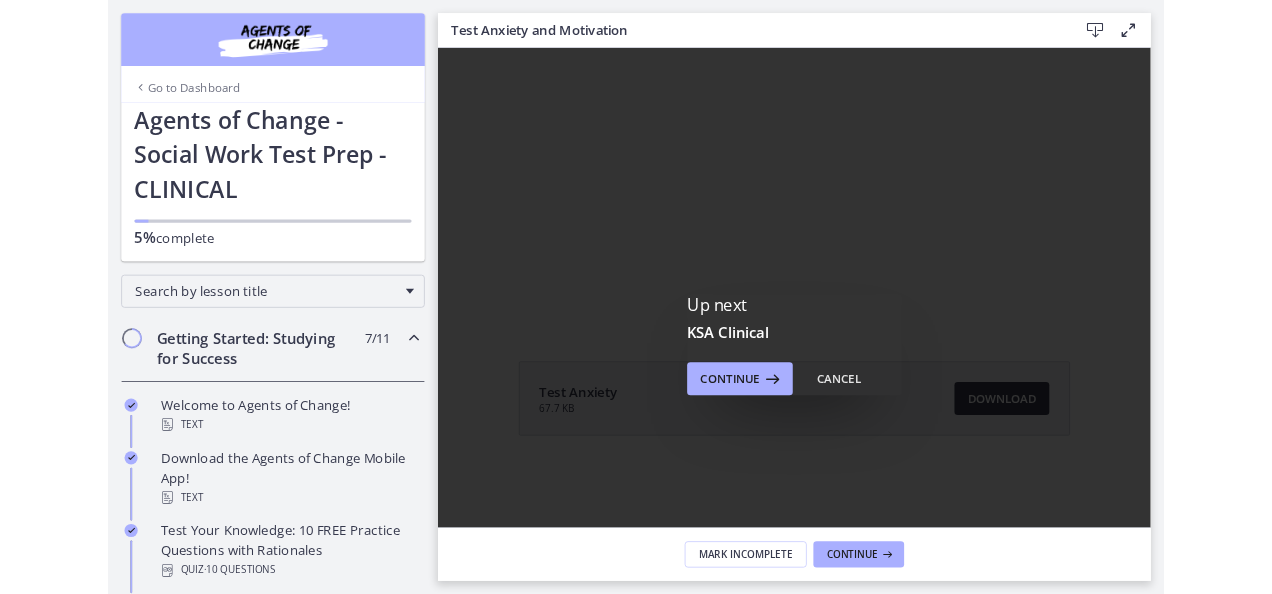 scroll, scrollTop: 0, scrollLeft: 0, axis: both 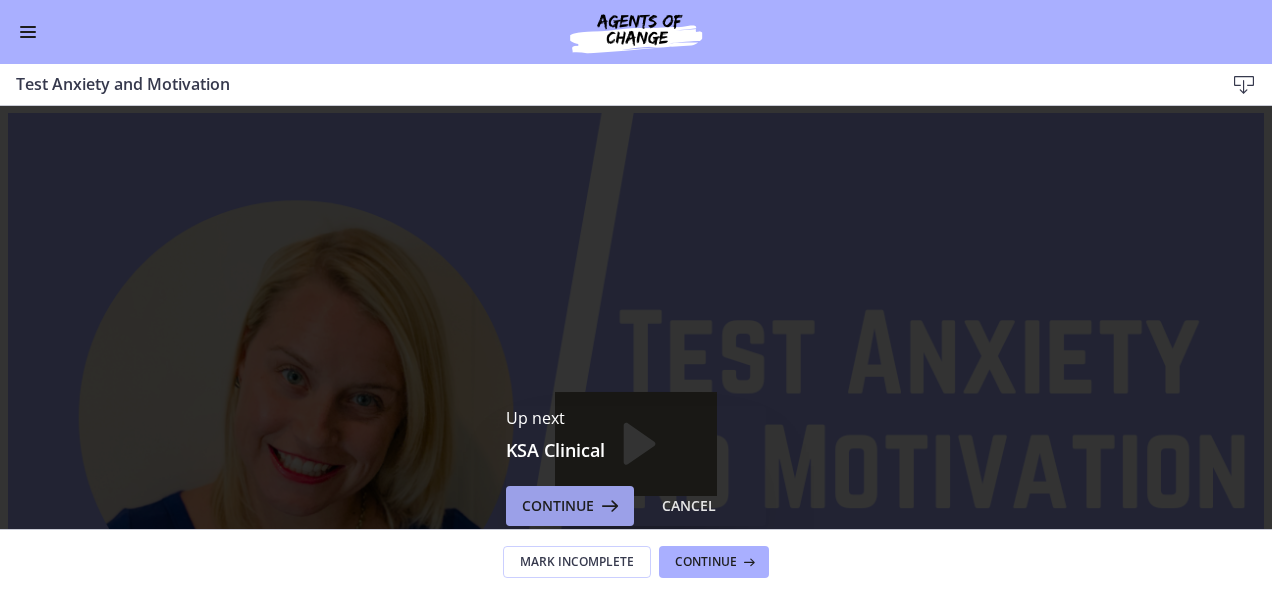 click at bounding box center (608, 506) 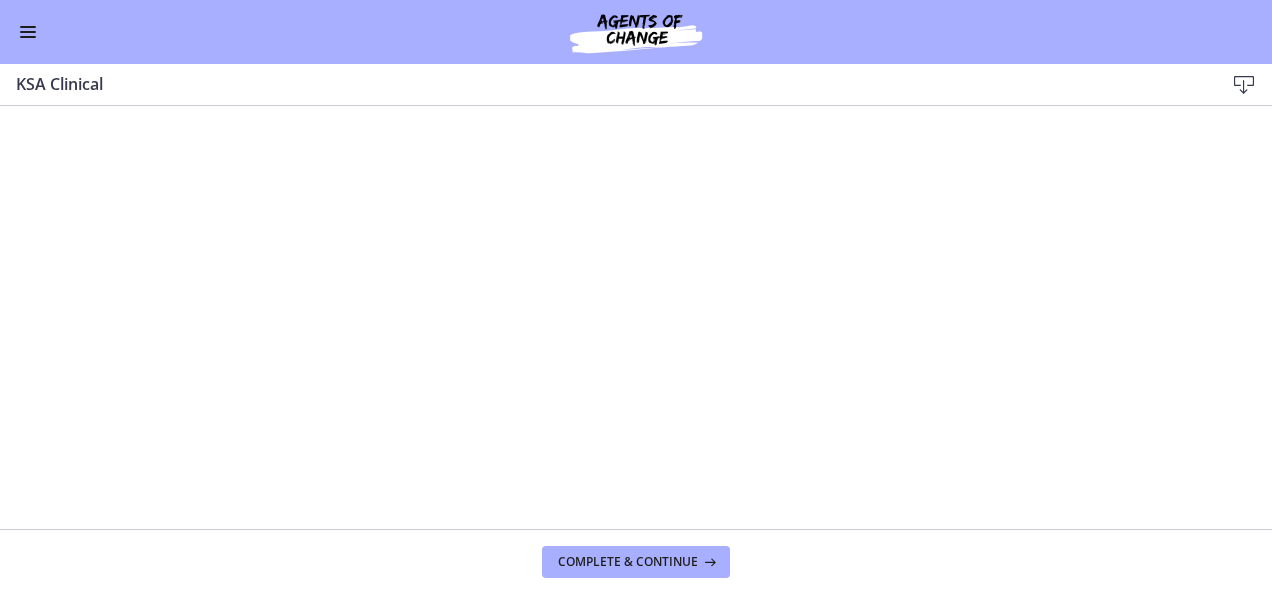 click at bounding box center [28, 32] 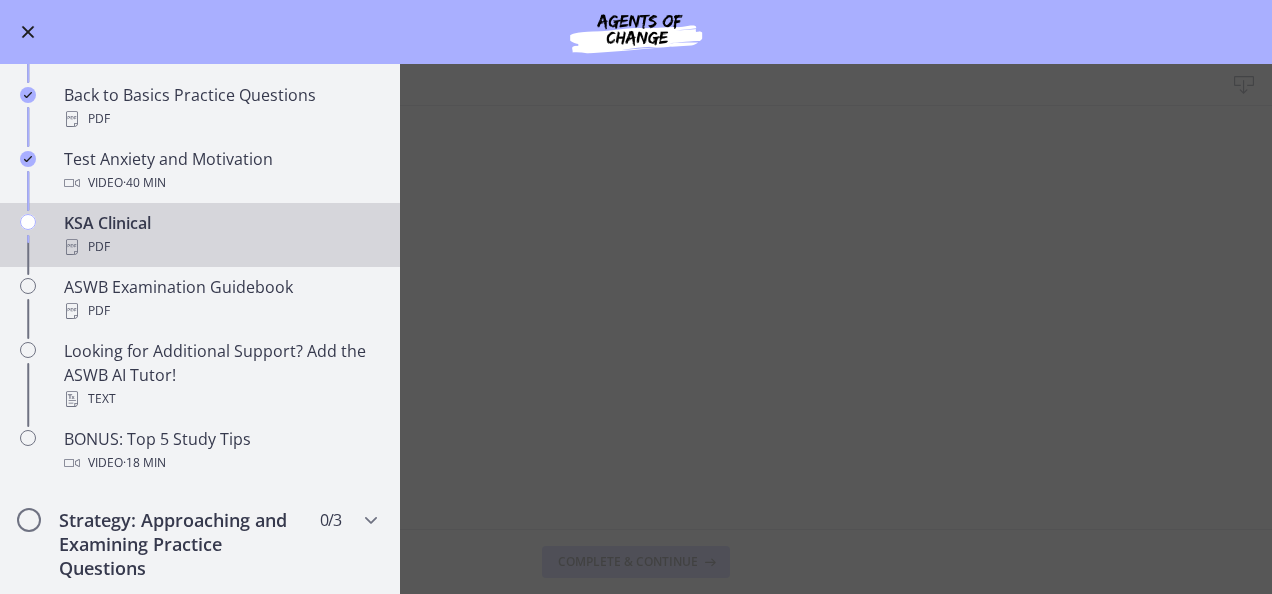 scroll, scrollTop: 680, scrollLeft: 0, axis: vertical 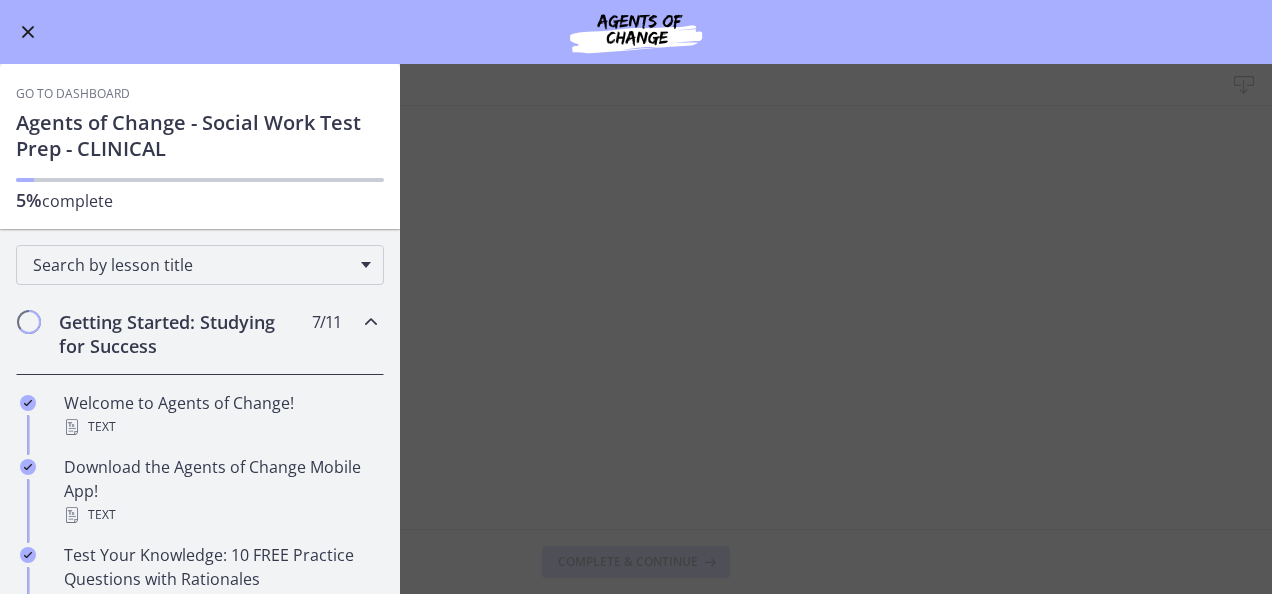 click at bounding box center (28, 32) 